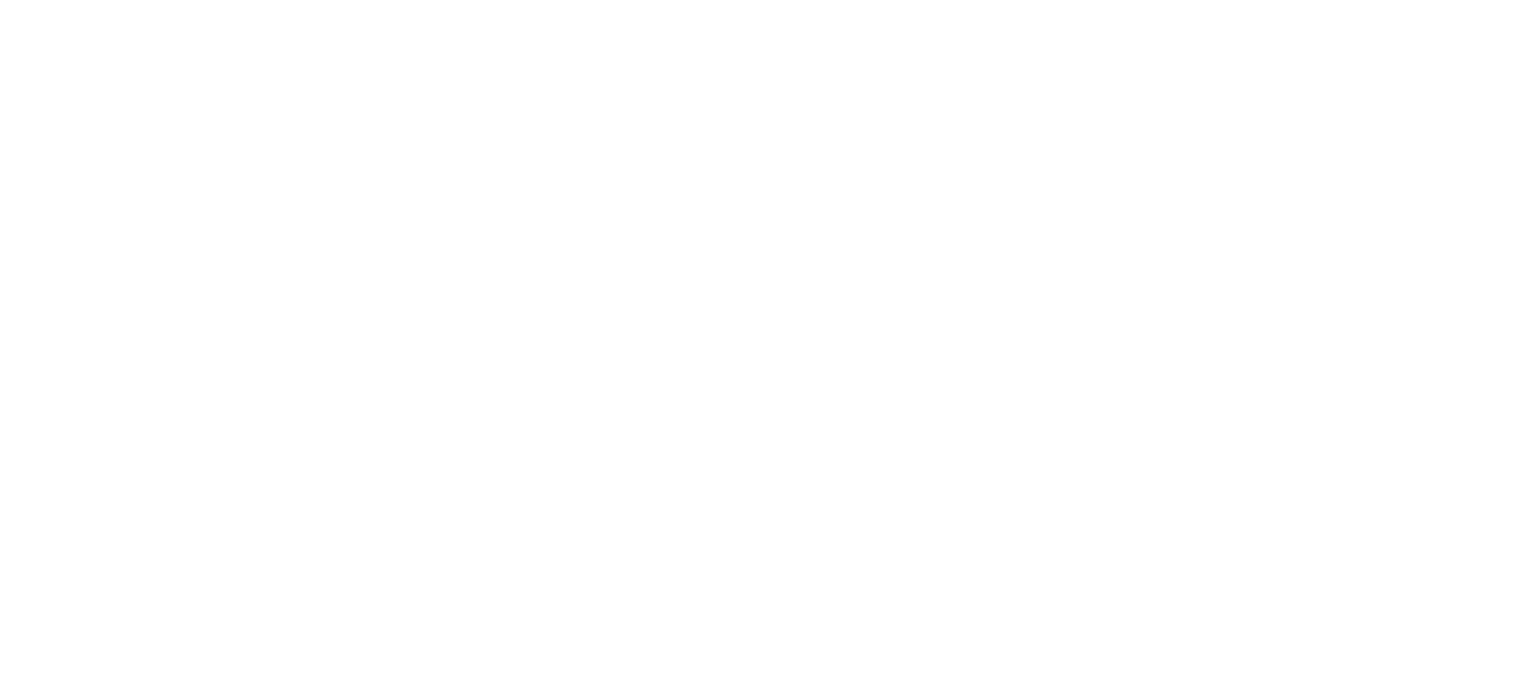 scroll, scrollTop: 0, scrollLeft: 0, axis: both 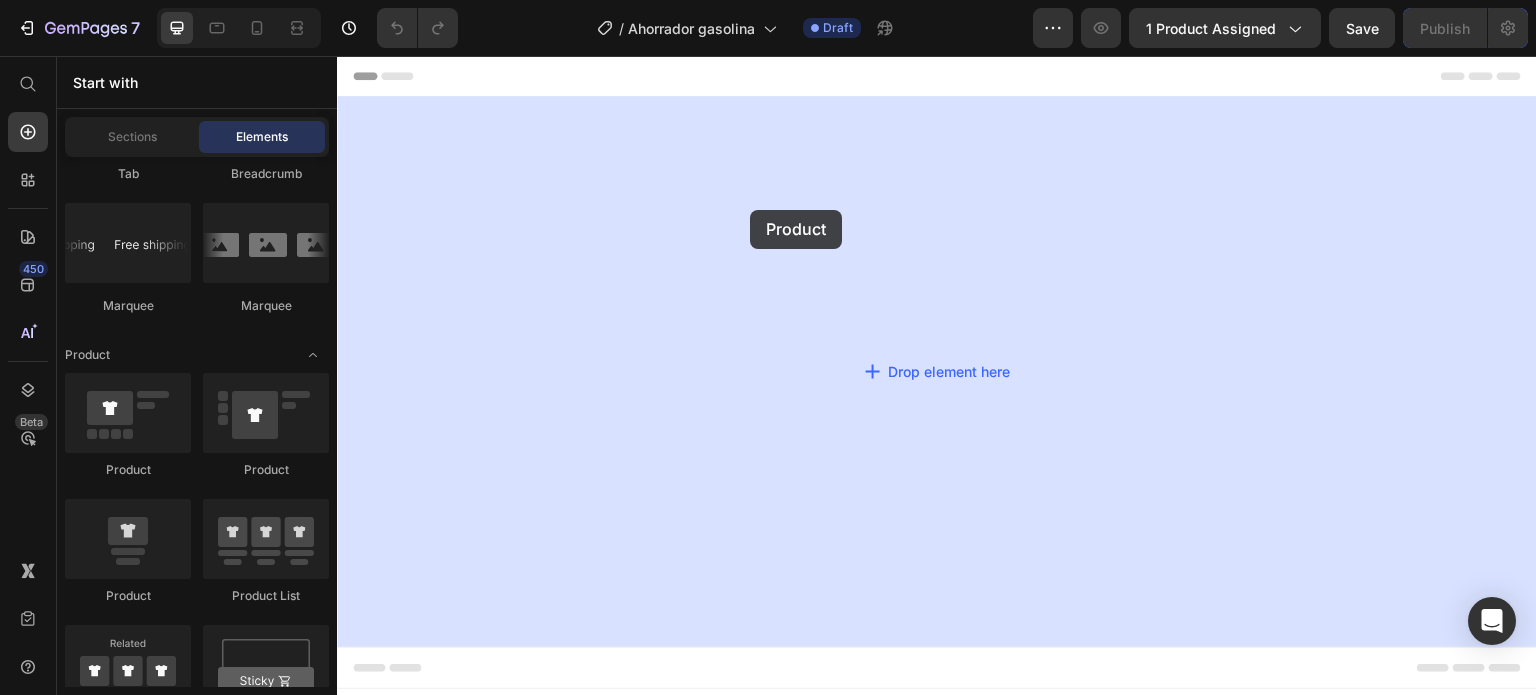 drag, startPoint x: 465, startPoint y: 467, endPoint x: 750, endPoint y: 210, distance: 383.76294 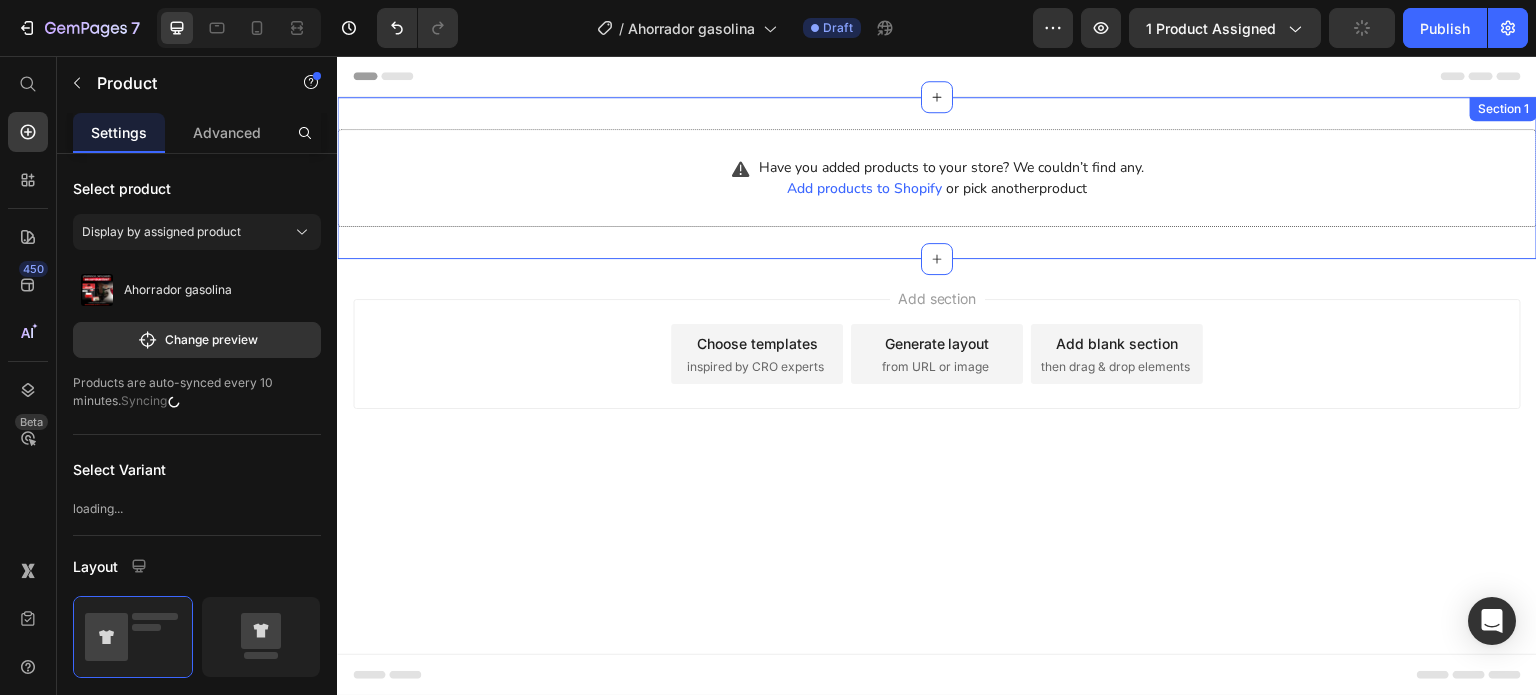 click on "Have you added products to your store? We couldn’t find any. Add products to Shopify   or pick another  product Product Section 1" at bounding box center [937, 178] 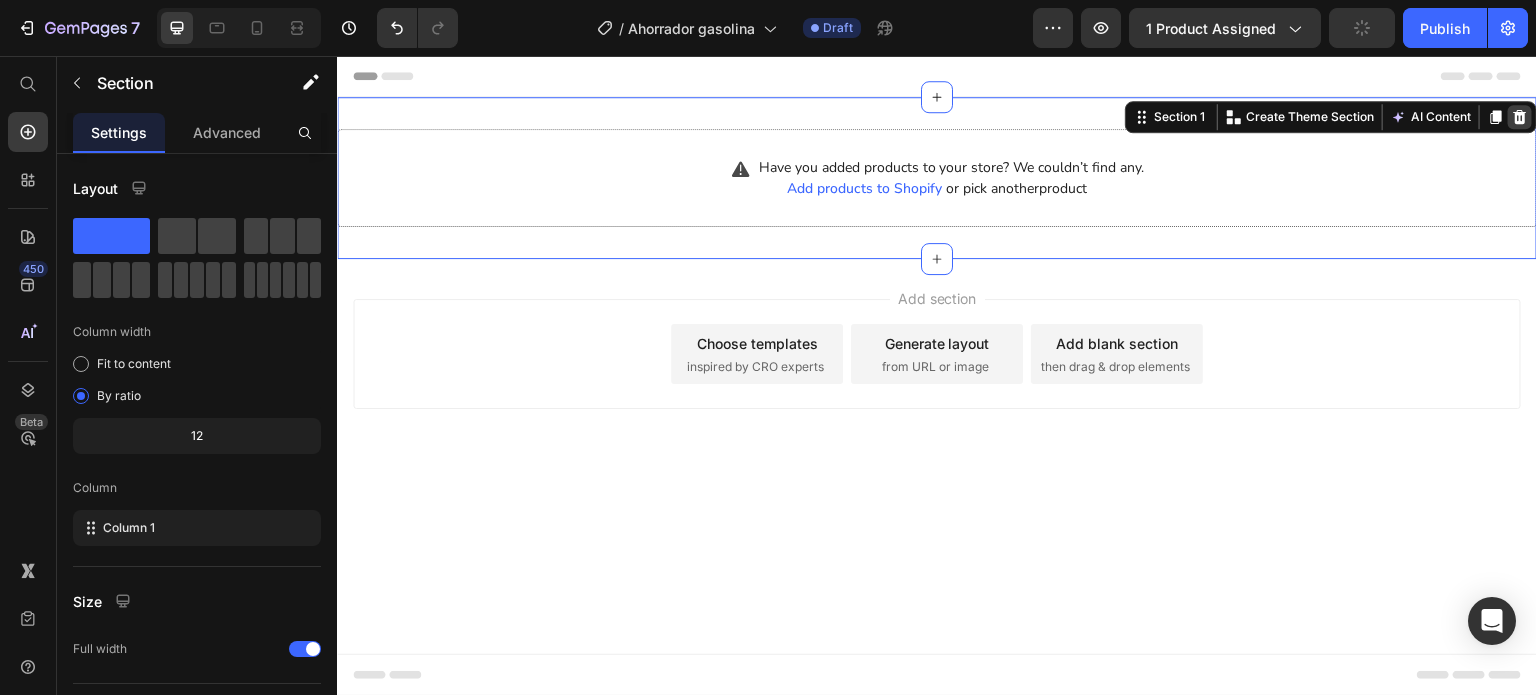 click 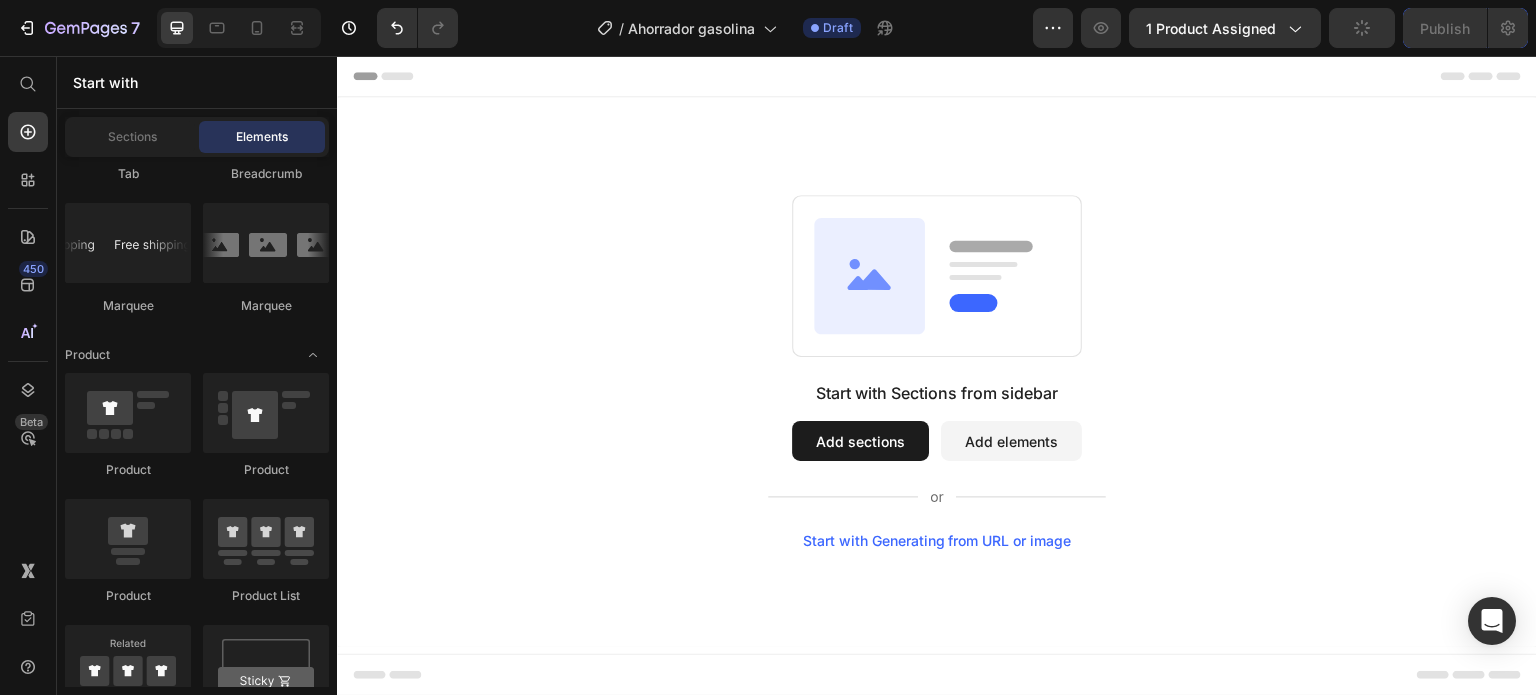 click on "Start with Sections from sidebar Add sections Add elements Start with Generating from URL or image" at bounding box center (937, 372) 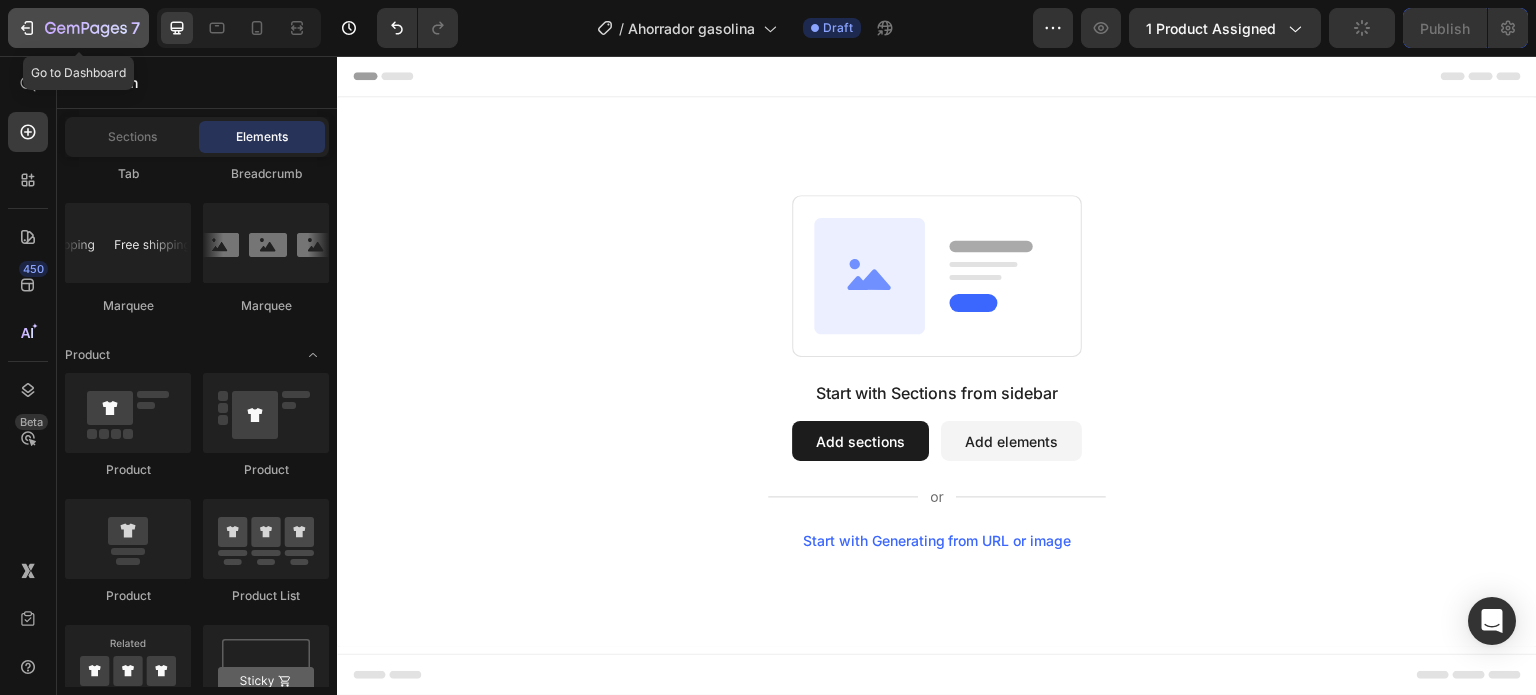 click 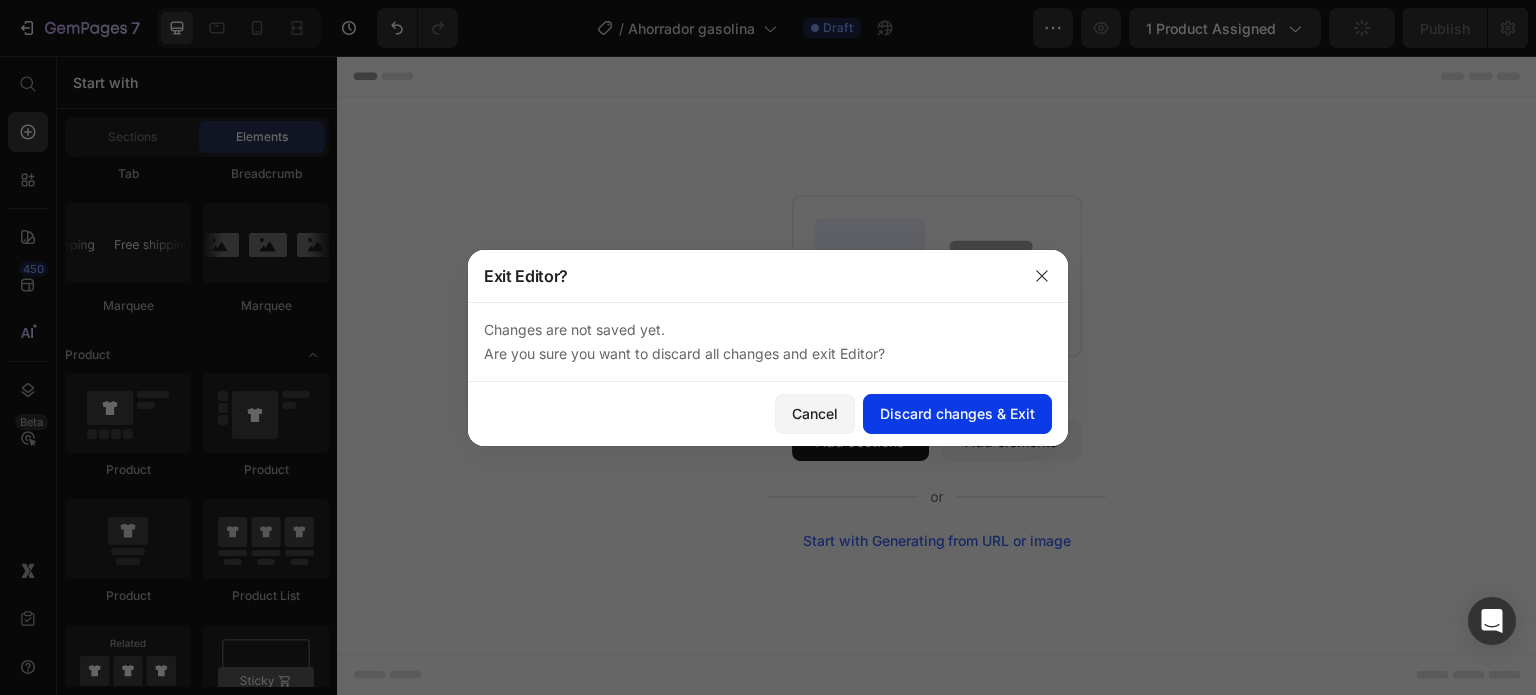 click on "Discard changes & Exit" at bounding box center [957, 413] 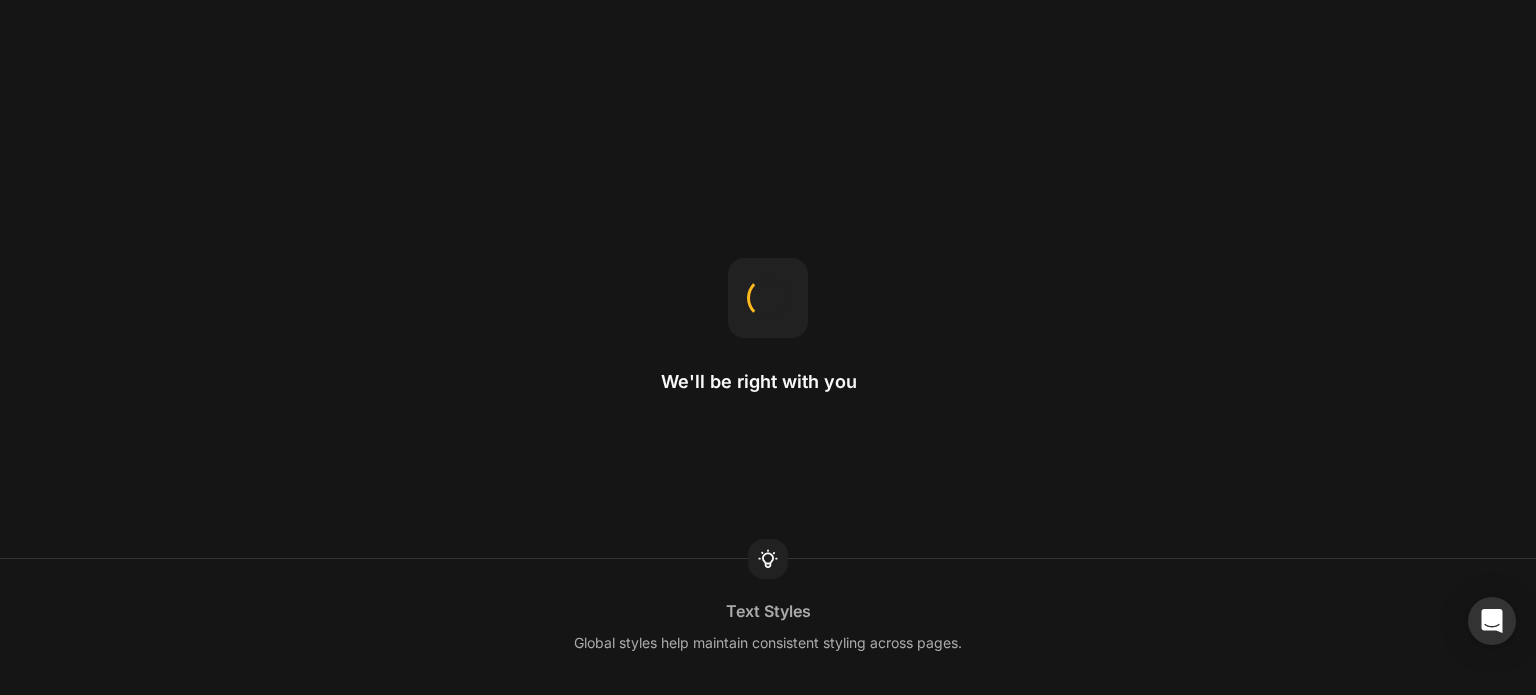 scroll, scrollTop: 0, scrollLeft: 0, axis: both 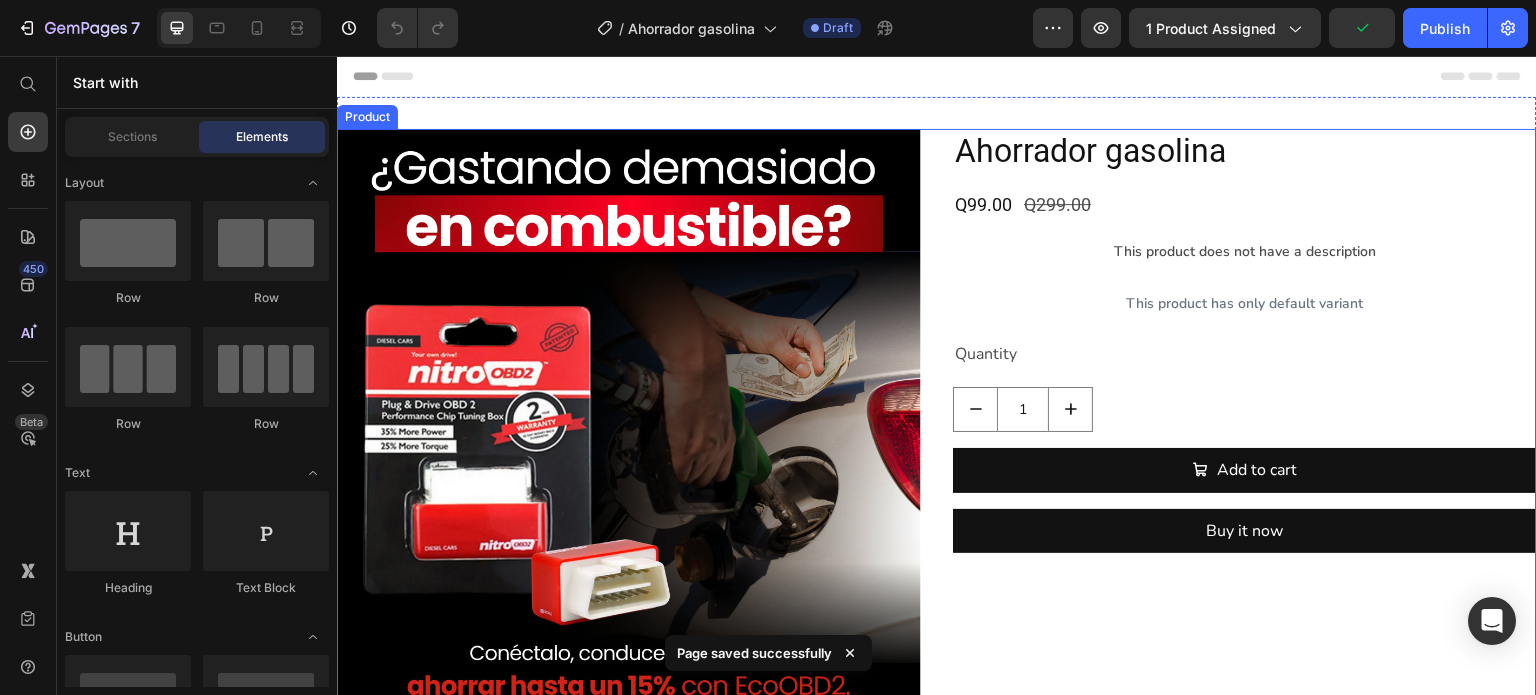click on "Product Images Ahorrador gasolina Product Title Q99.00 Product Price Q299.00 Product Price Row This product does not have a description Product Description This product has only default variant Product Variants & Swatches Quantity Text Block 1 Product Quantity
Add to cart Add to Cart Buy it now Dynamic Checkout Product" at bounding box center [937, 429] 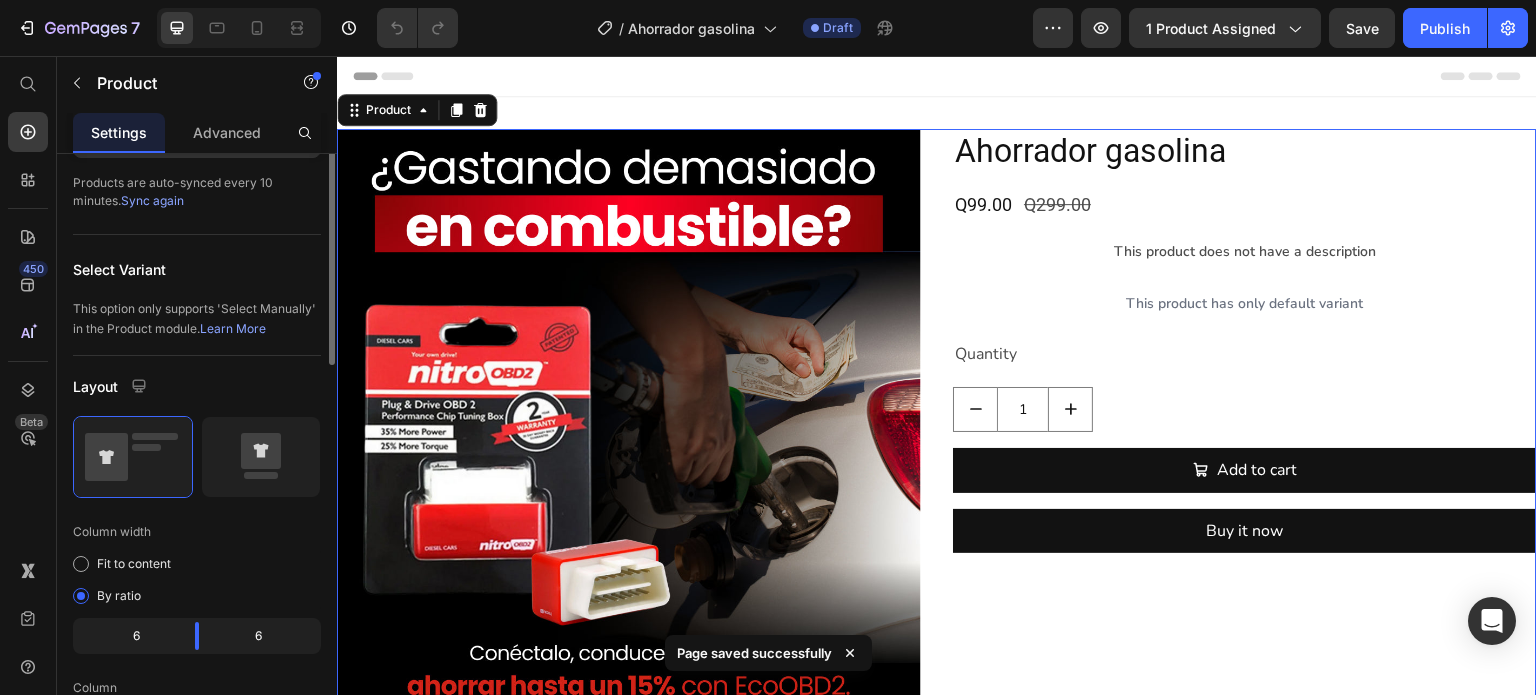 scroll, scrollTop: 400, scrollLeft: 0, axis: vertical 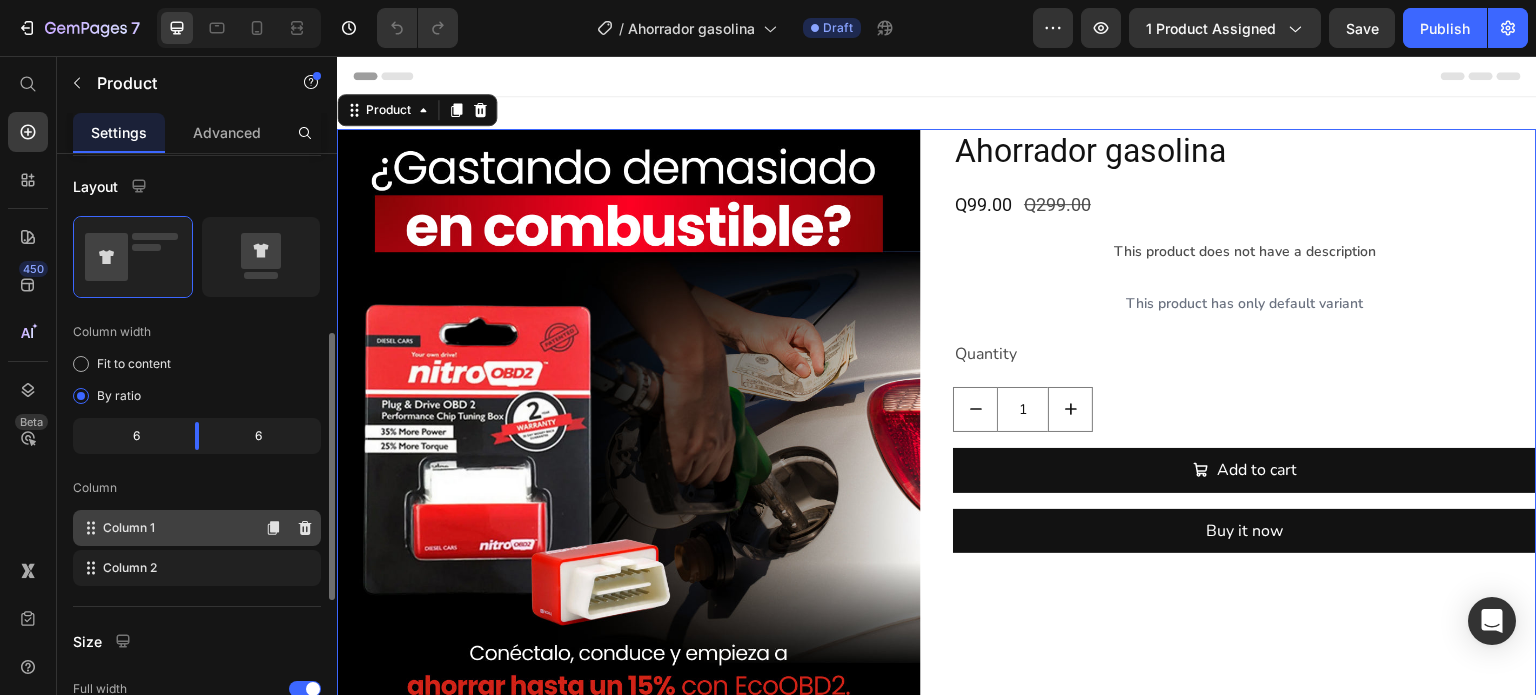 type 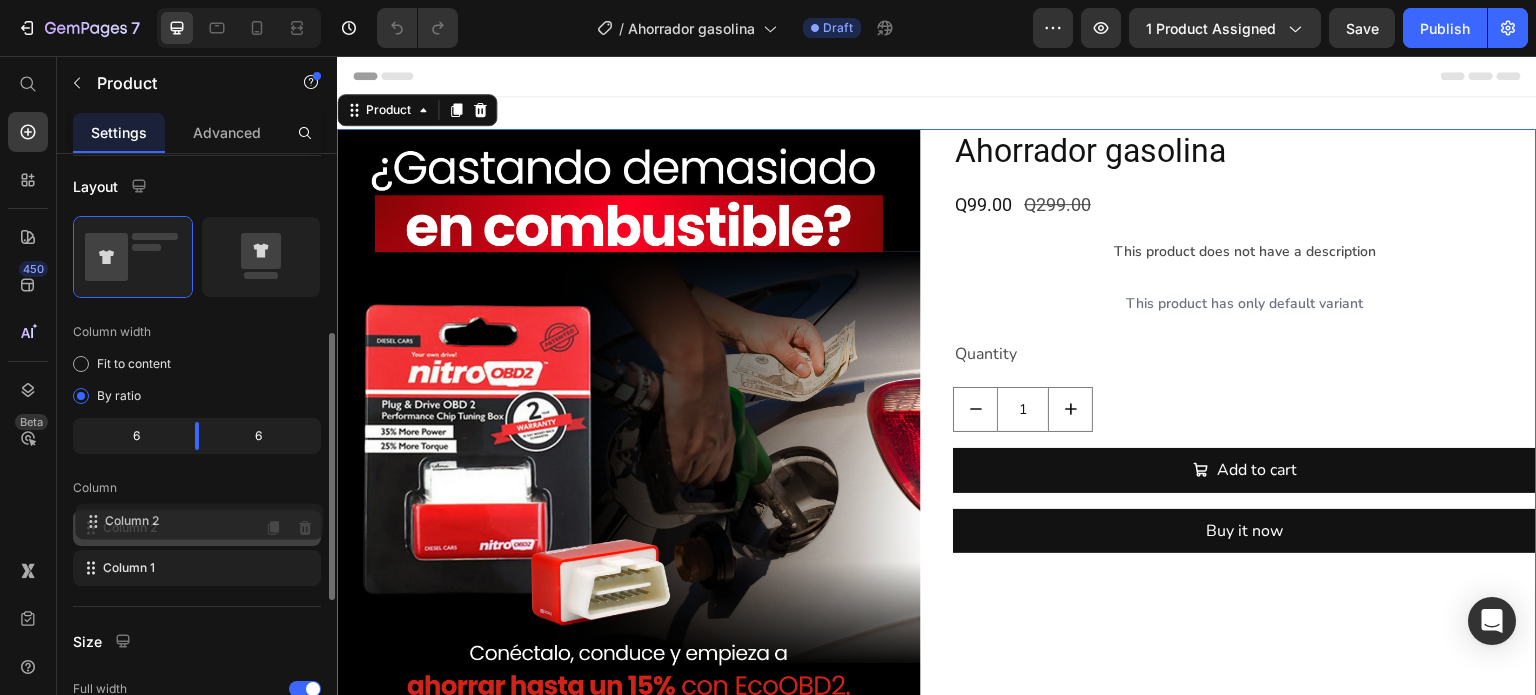 drag, startPoint x: 91, startPoint y: 567, endPoint x: 93, endPoint y: 517, distance: 50.039986 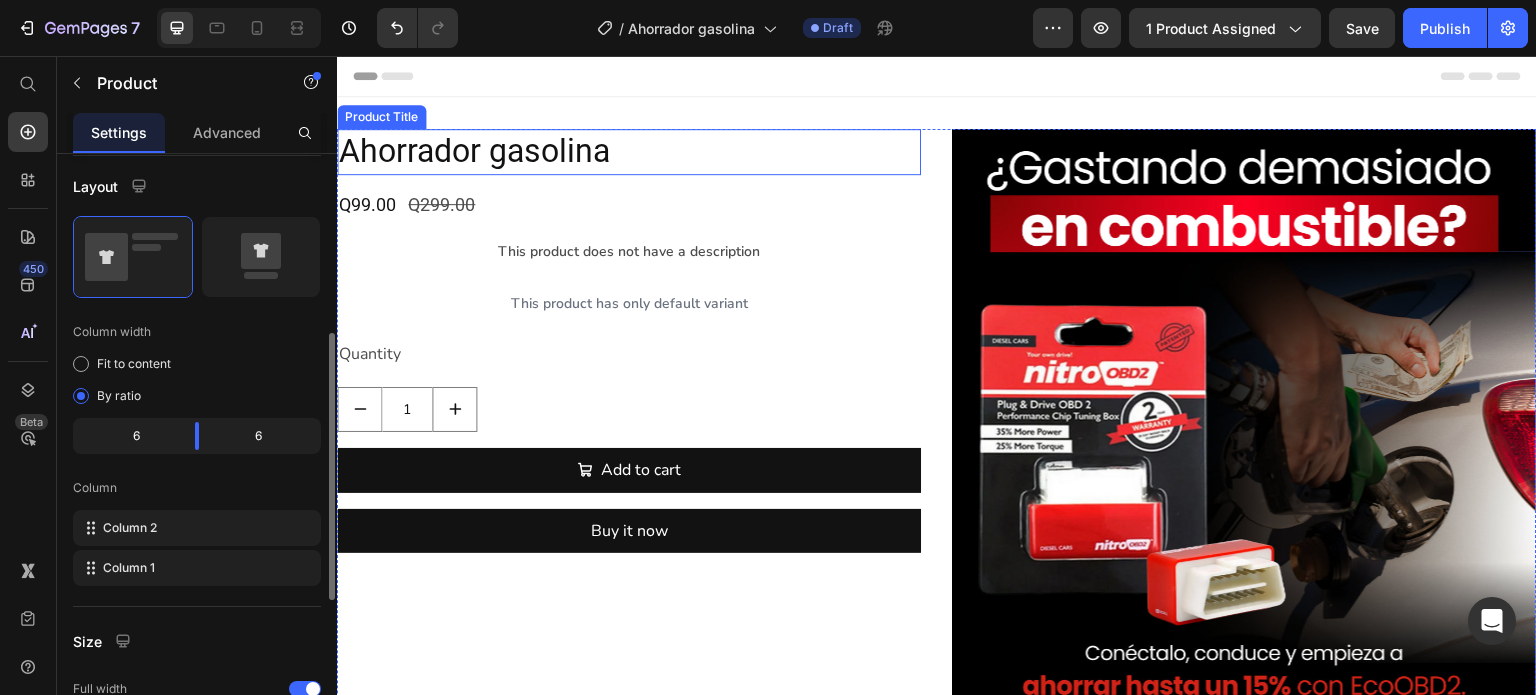 click on "Ahorrador gasolina" at bounding box center [629, 152] 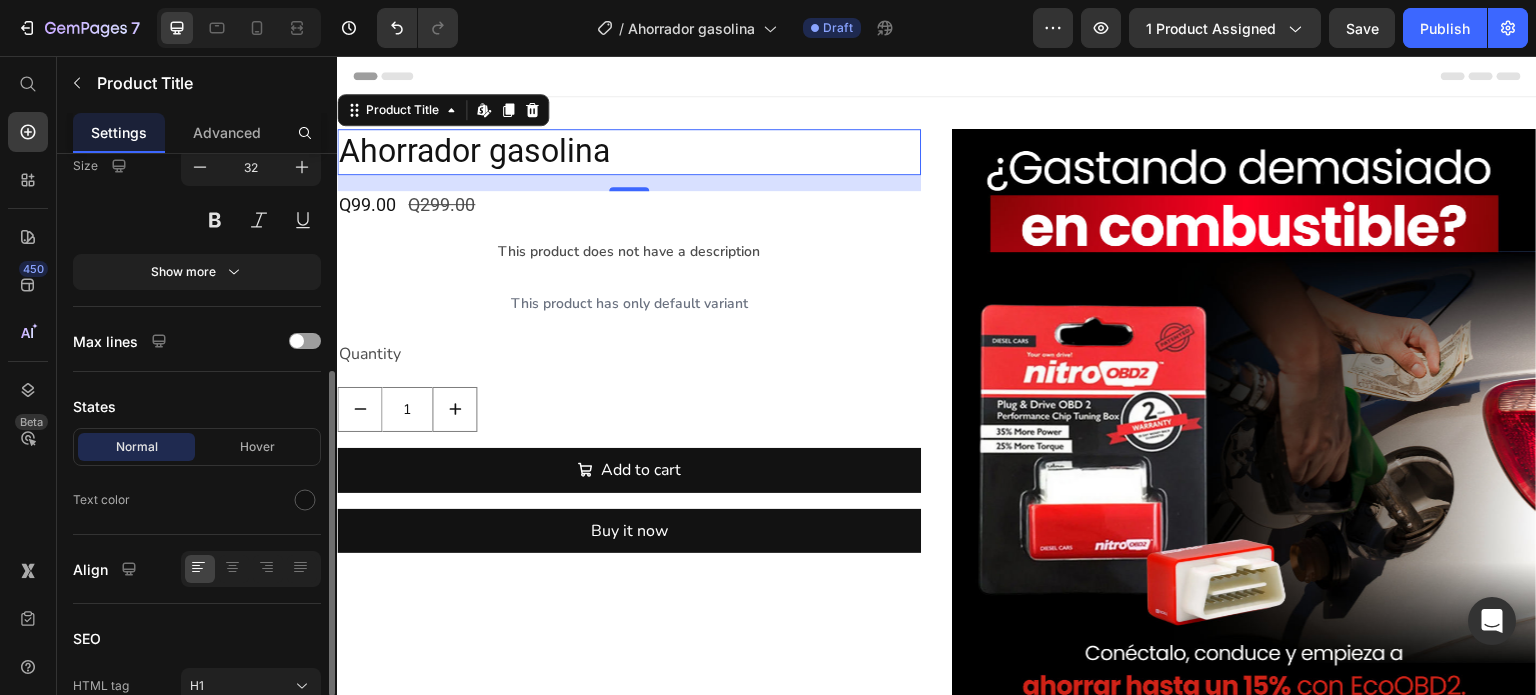 scroll, scrollTop: 0, scrollLeft: 0, axis: both 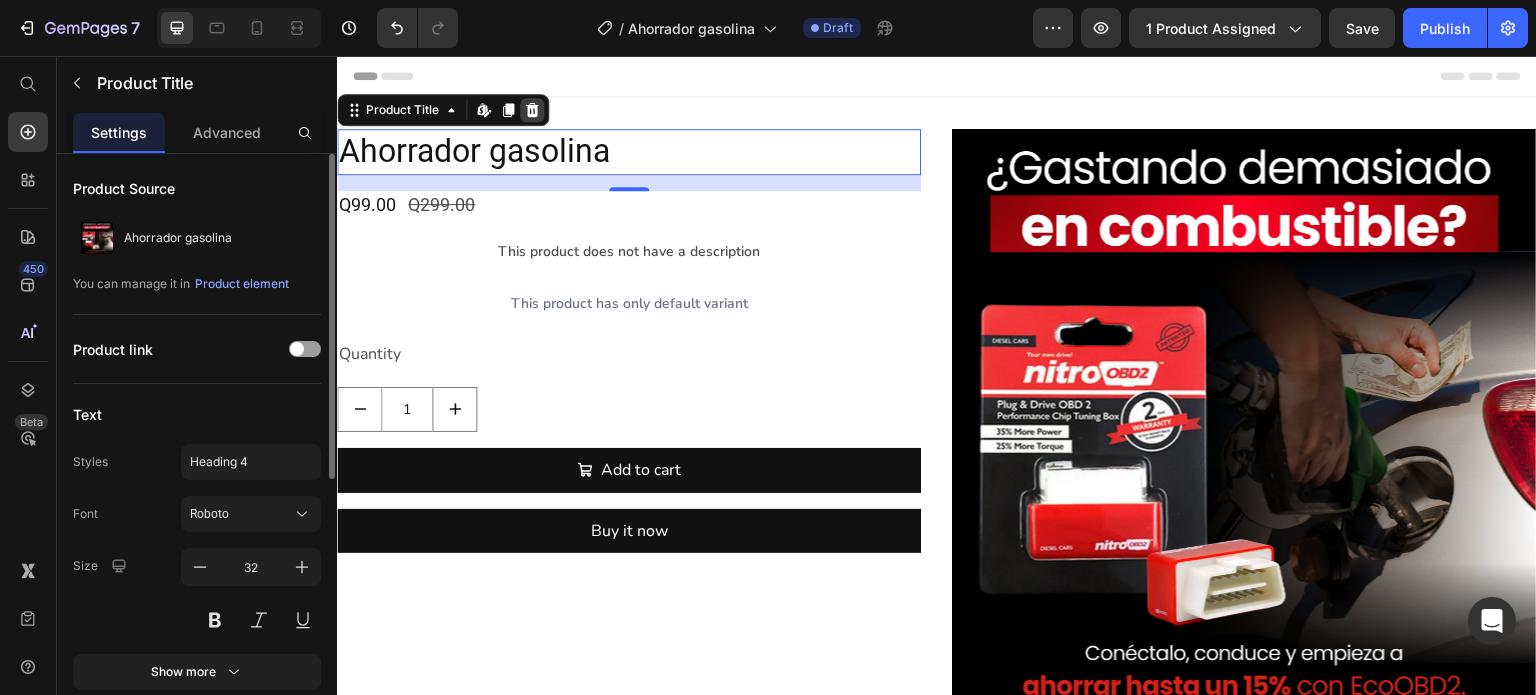 click 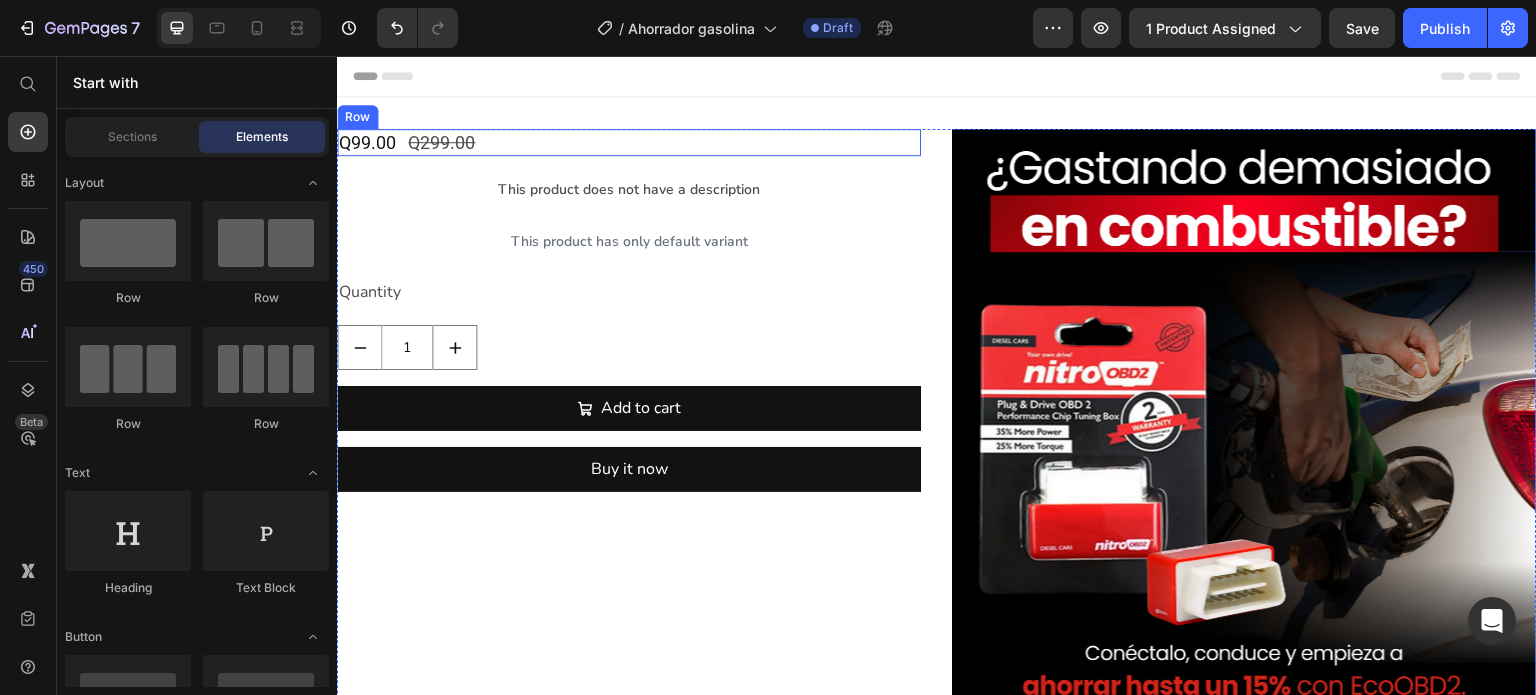 click on "Q99.00 Product Price Q299.00 Product Price Row" at bounding box center [629, 142] 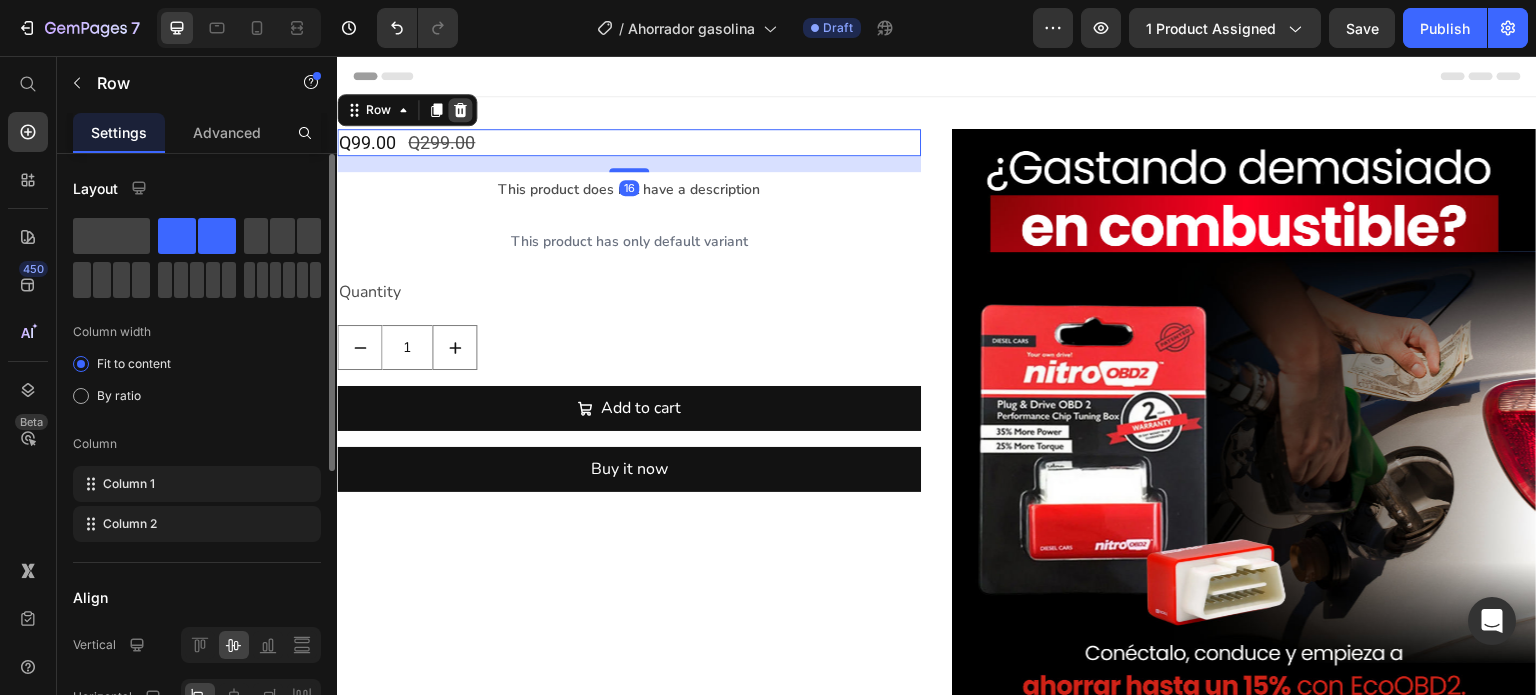 click 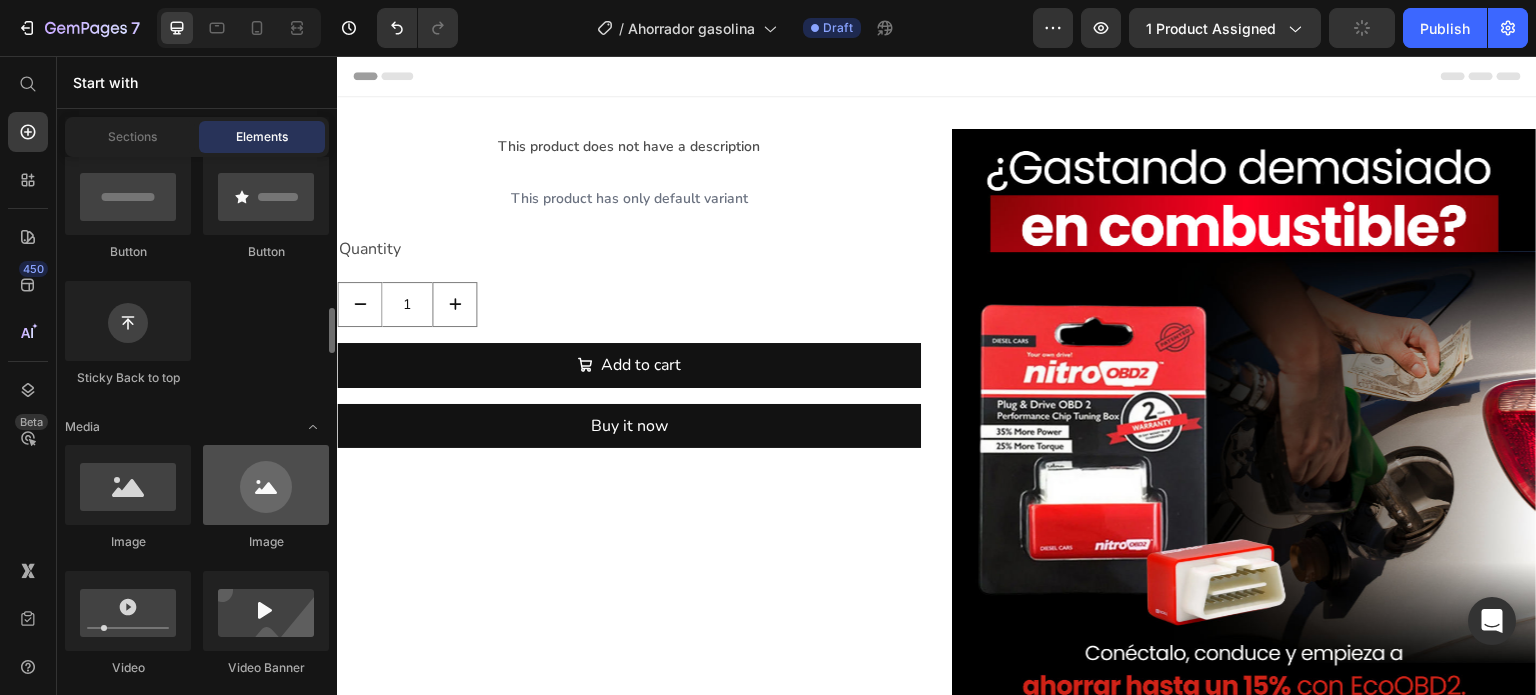scroll, scrollTop: 600, scrollLeft: 0, axis: vertical 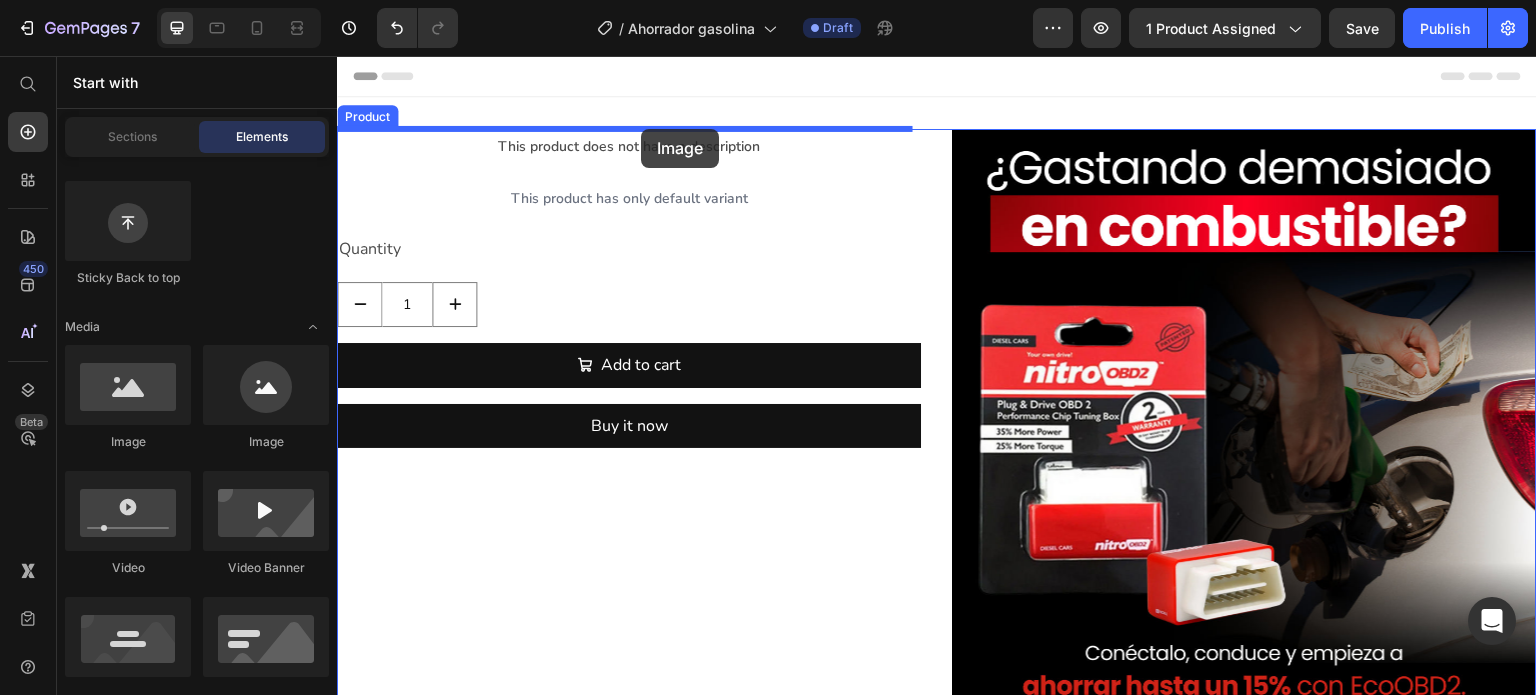 drag, startPoint x: 461, startPoint y: 448, endPoint x: 641, endPoint y: 129, distance: 366.27994 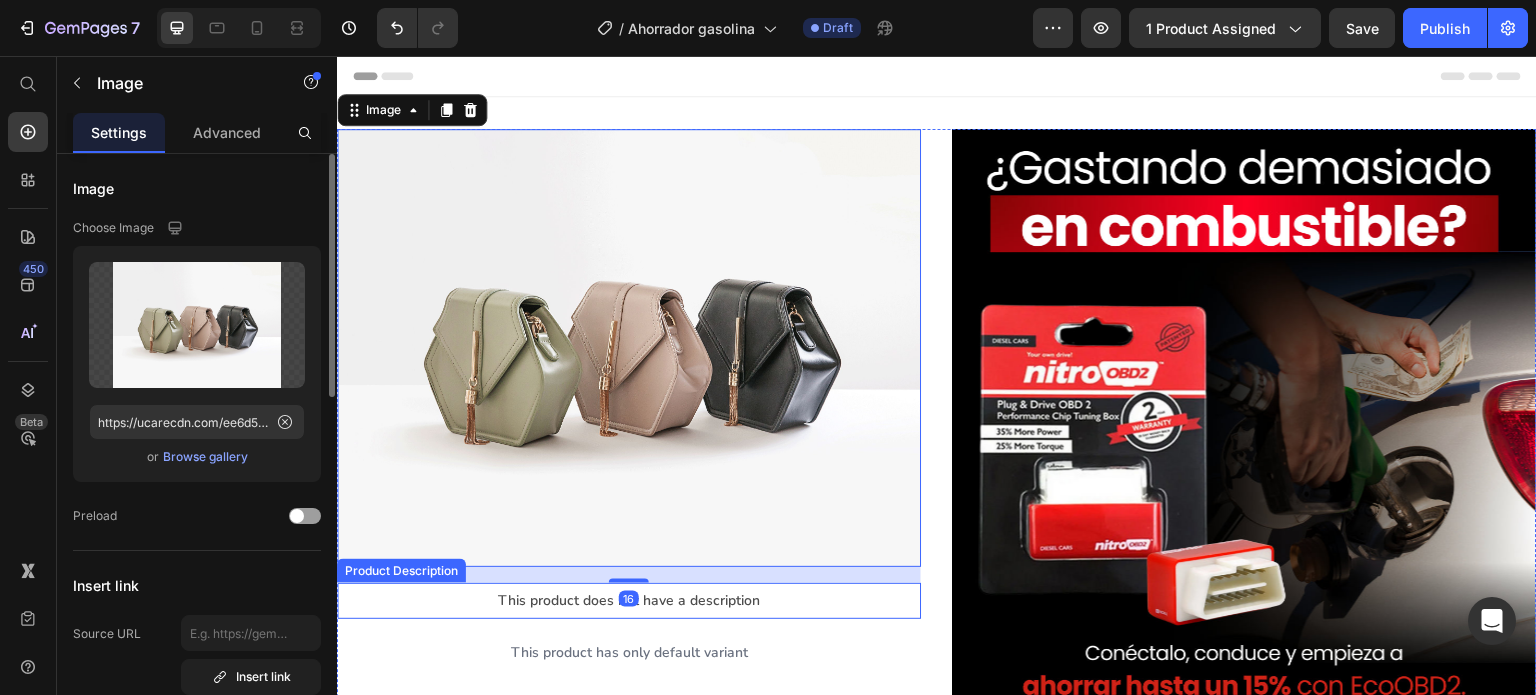 click on "This product does not have a description" at bounding box center [629, 601] 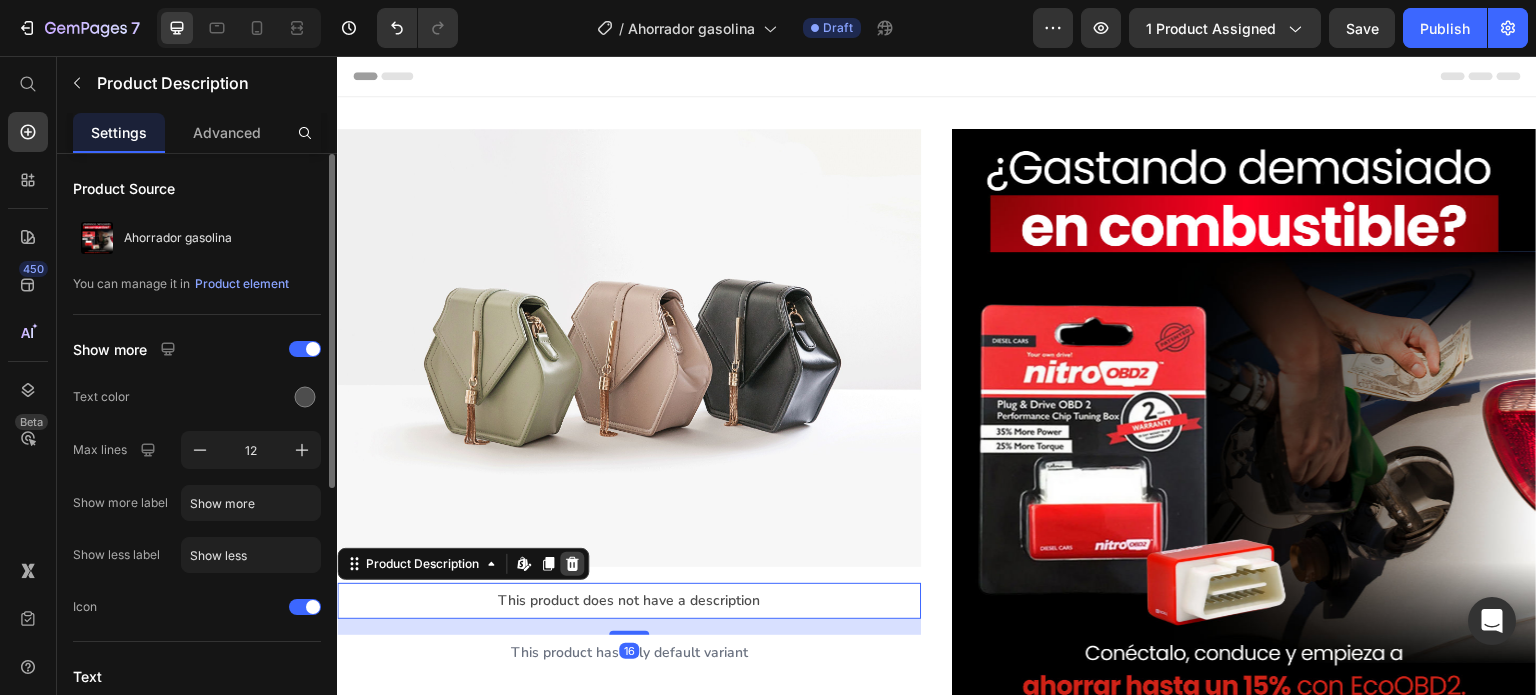 click 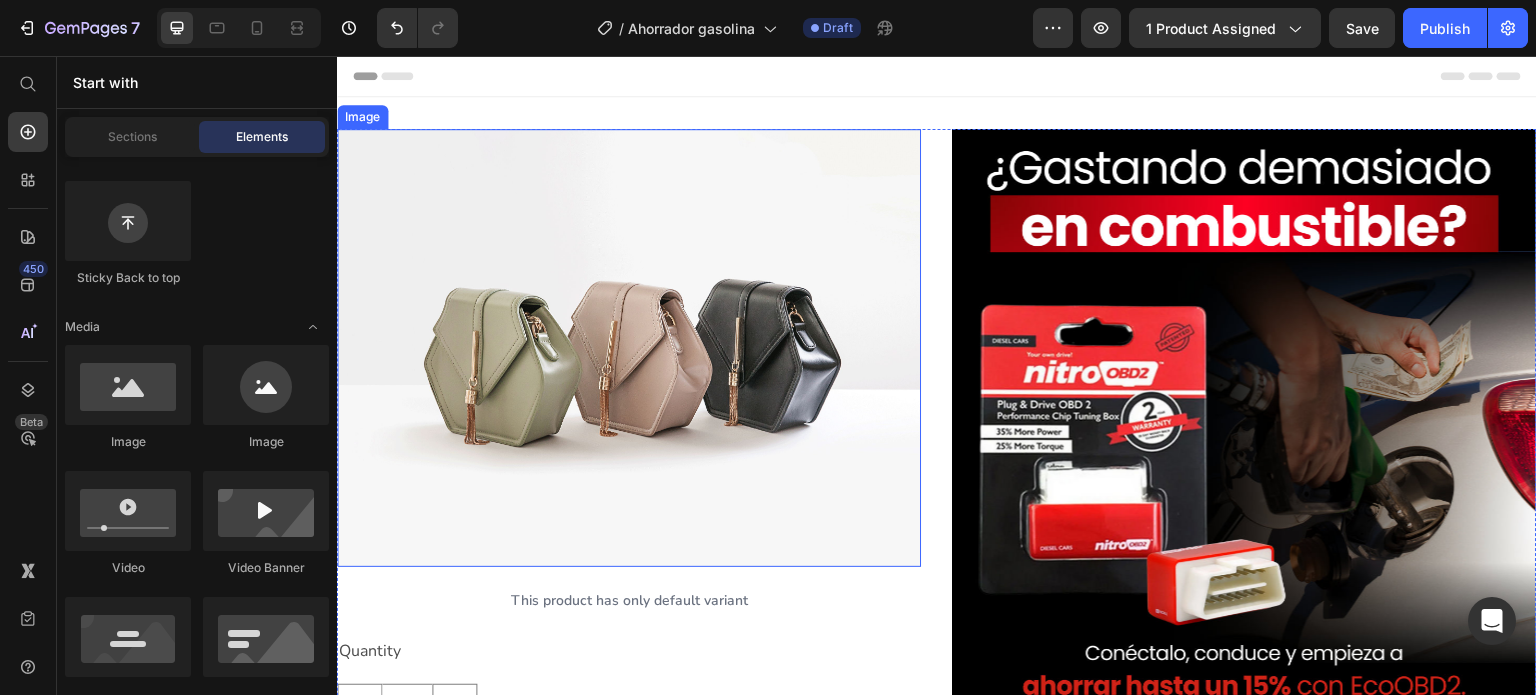scroll, scrollTop: 200, scrollLeft: 0, axis: vertical 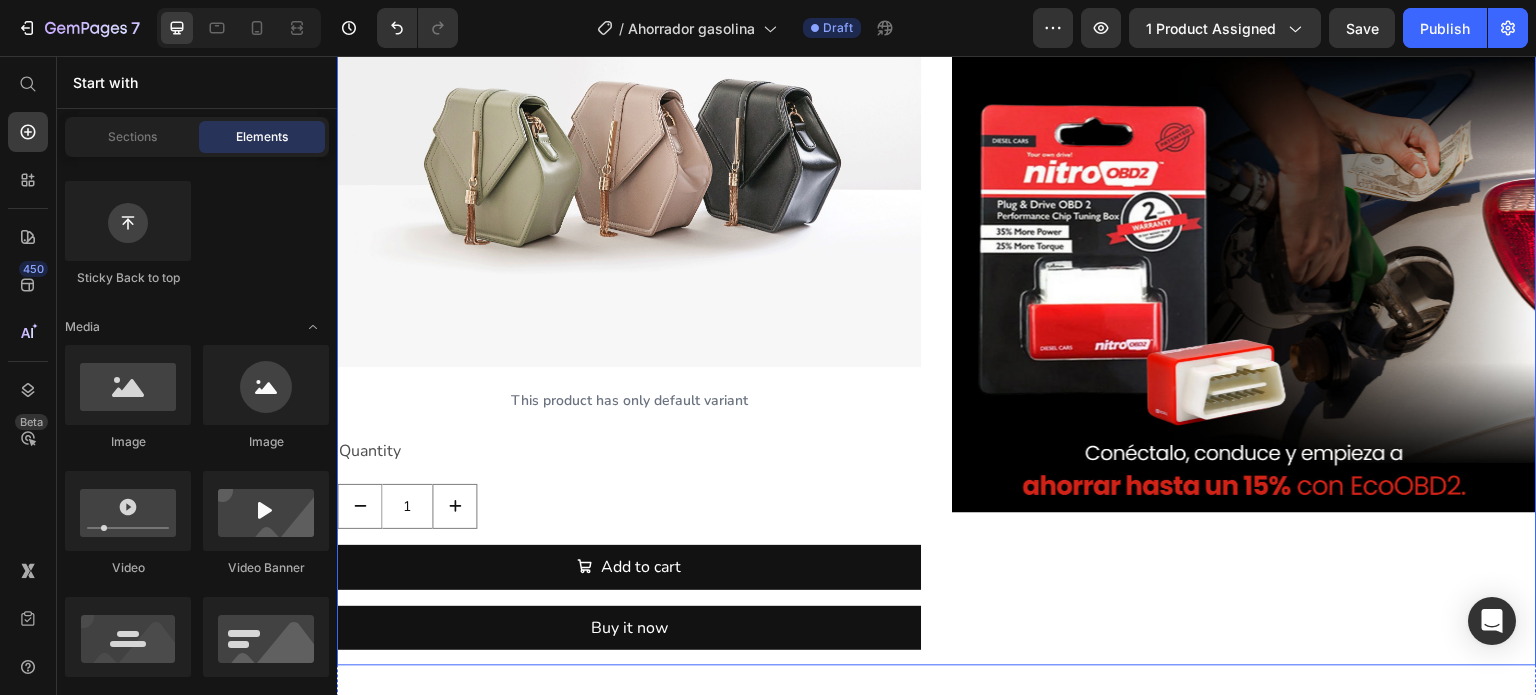 click on "This product has only default variant" at bounding box center (629, 401) 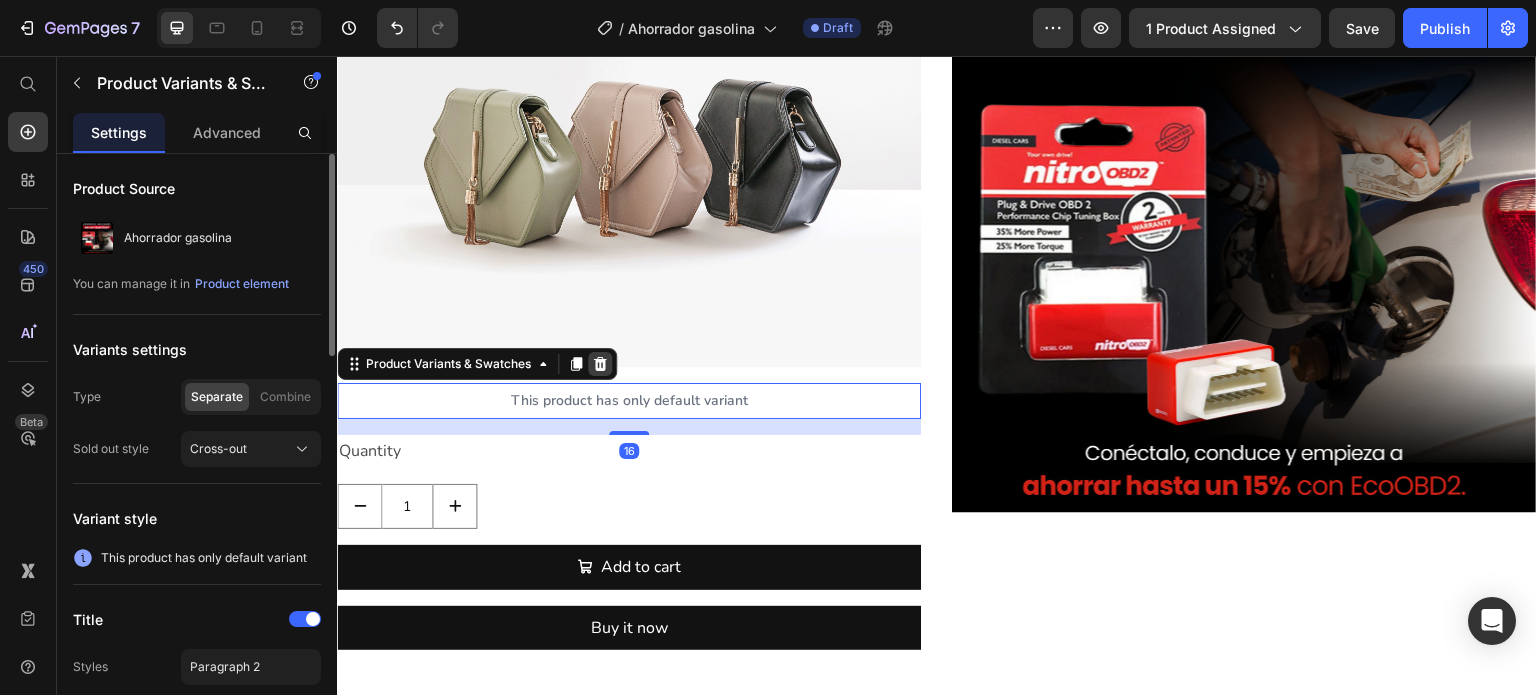 click 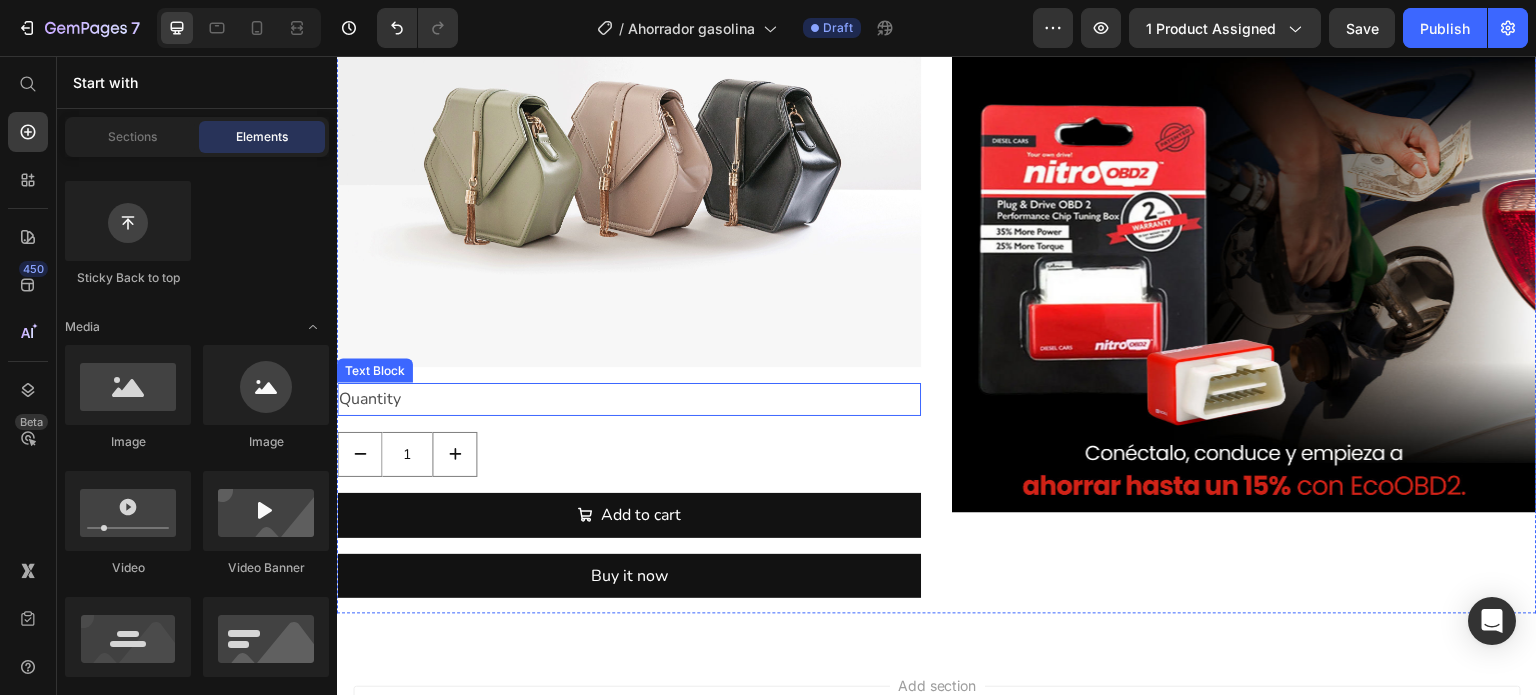 click on "Quantity" at bounding box center (629, 399) 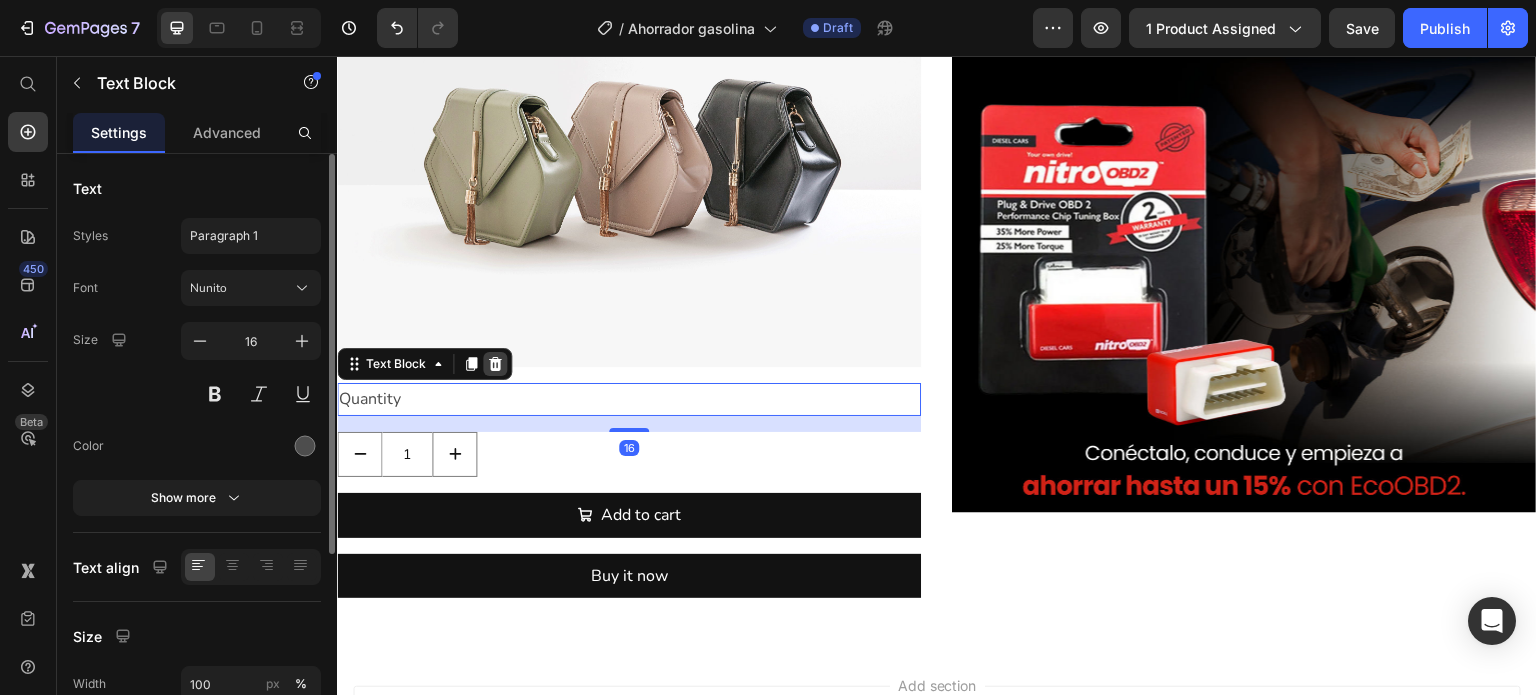 click 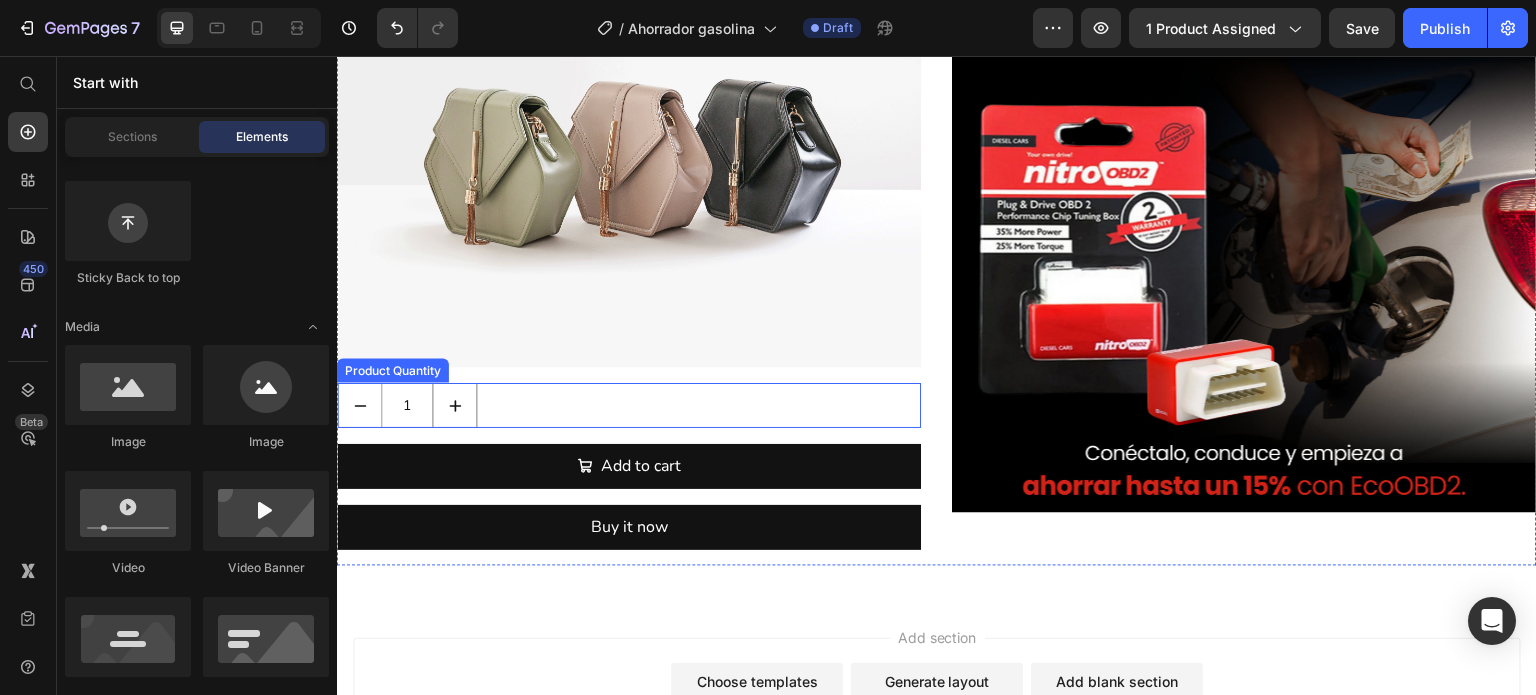 click on "1" at bounding box center [629, 405] 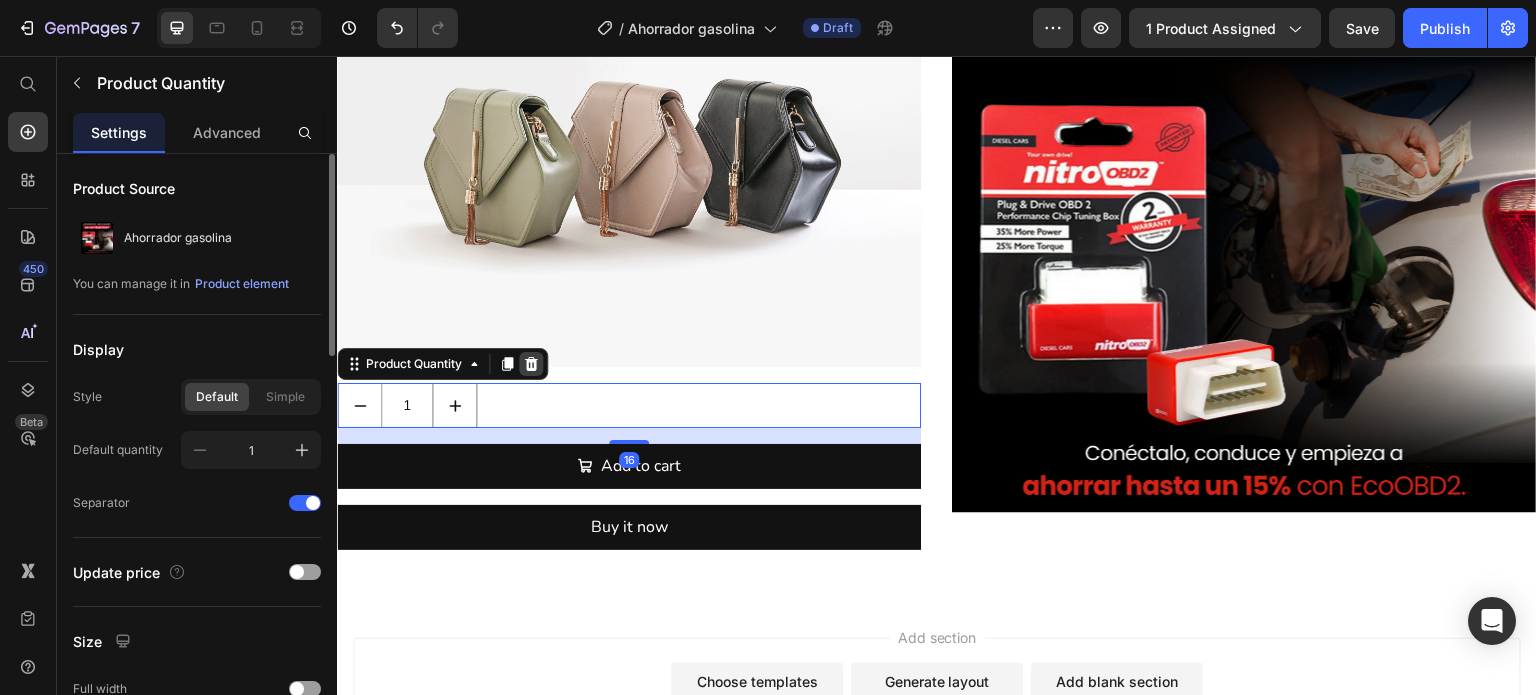 click 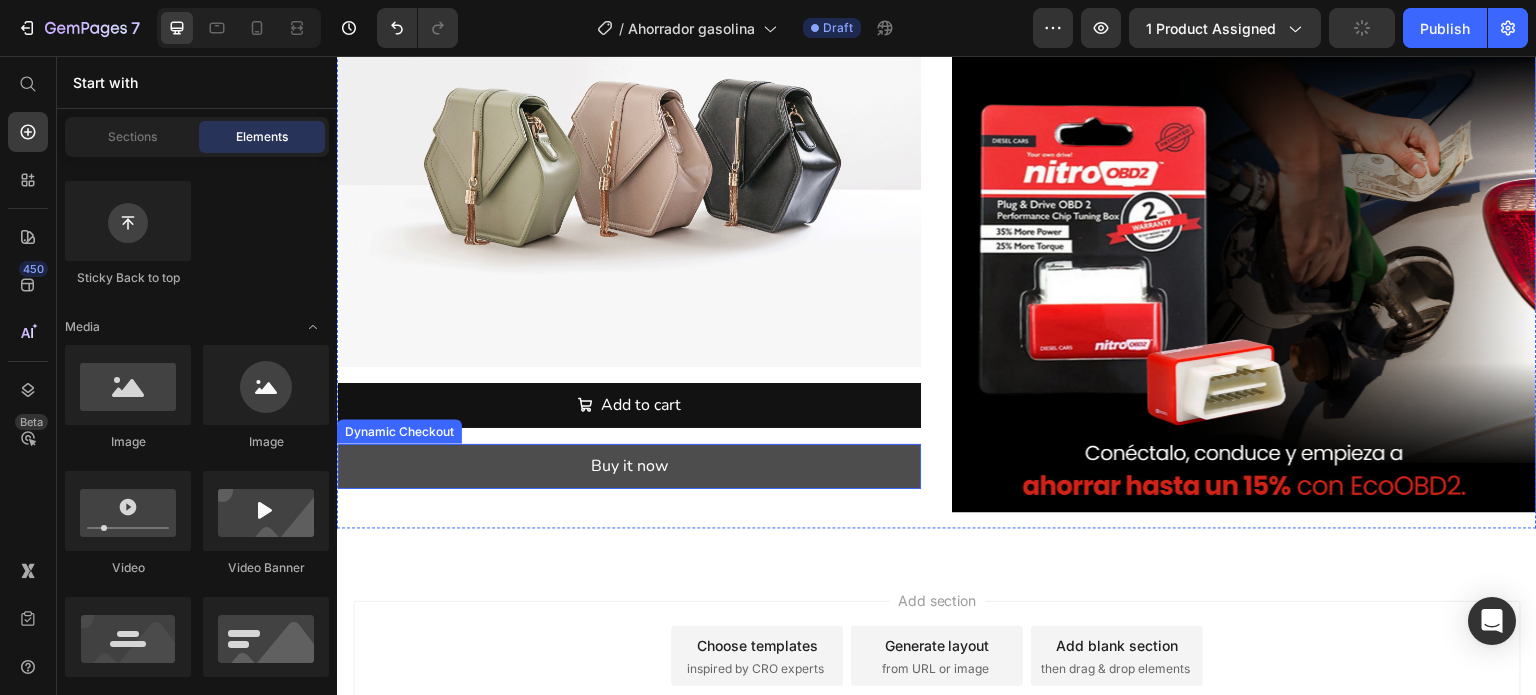 click on "Buy it now" at bounding box center [629, 466] 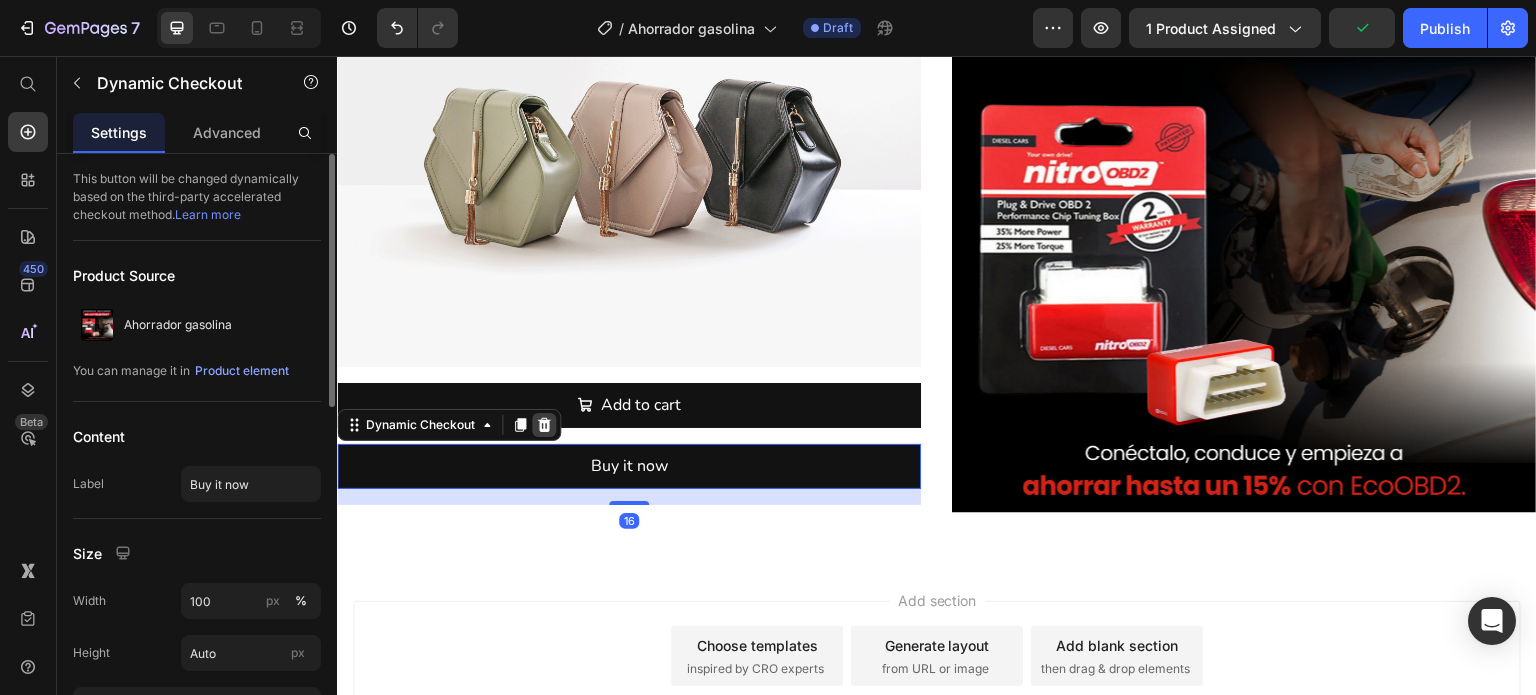 click 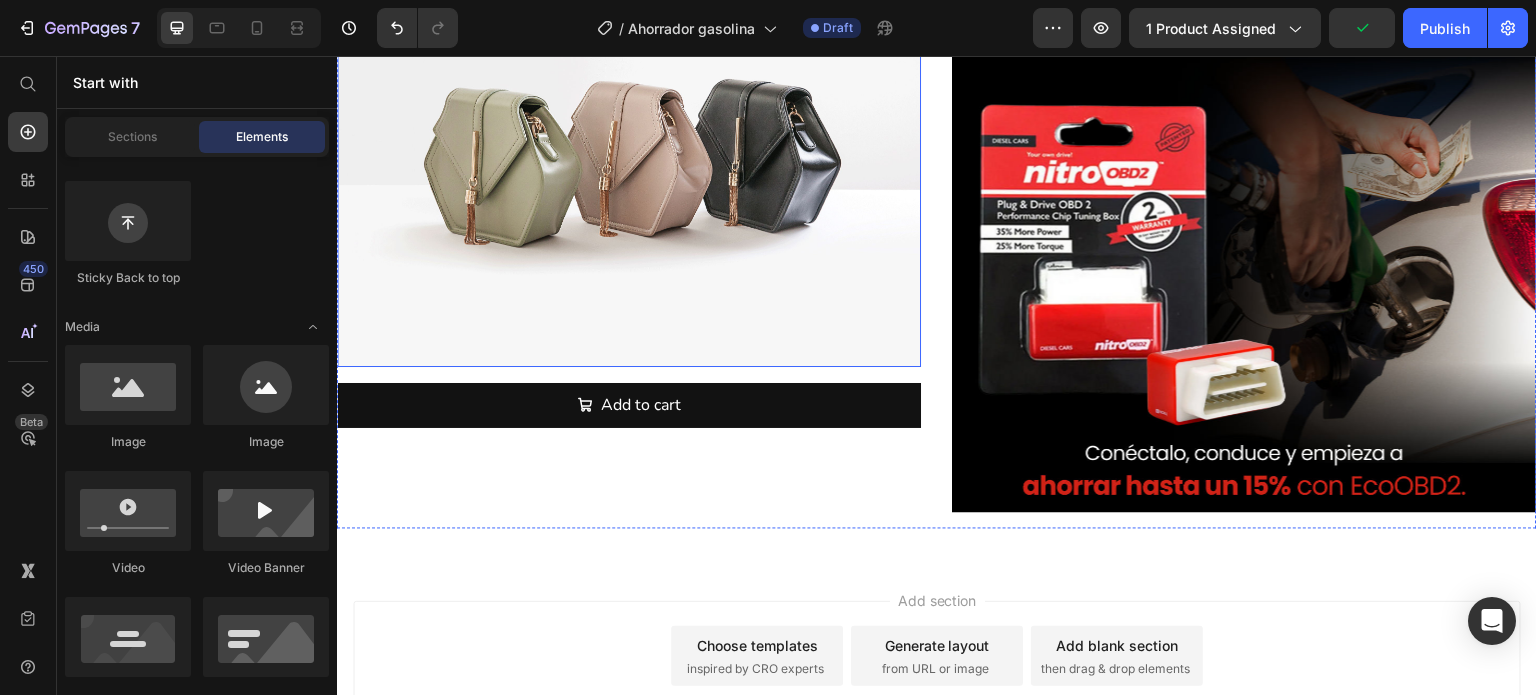 click at bounding box center (629, 148) 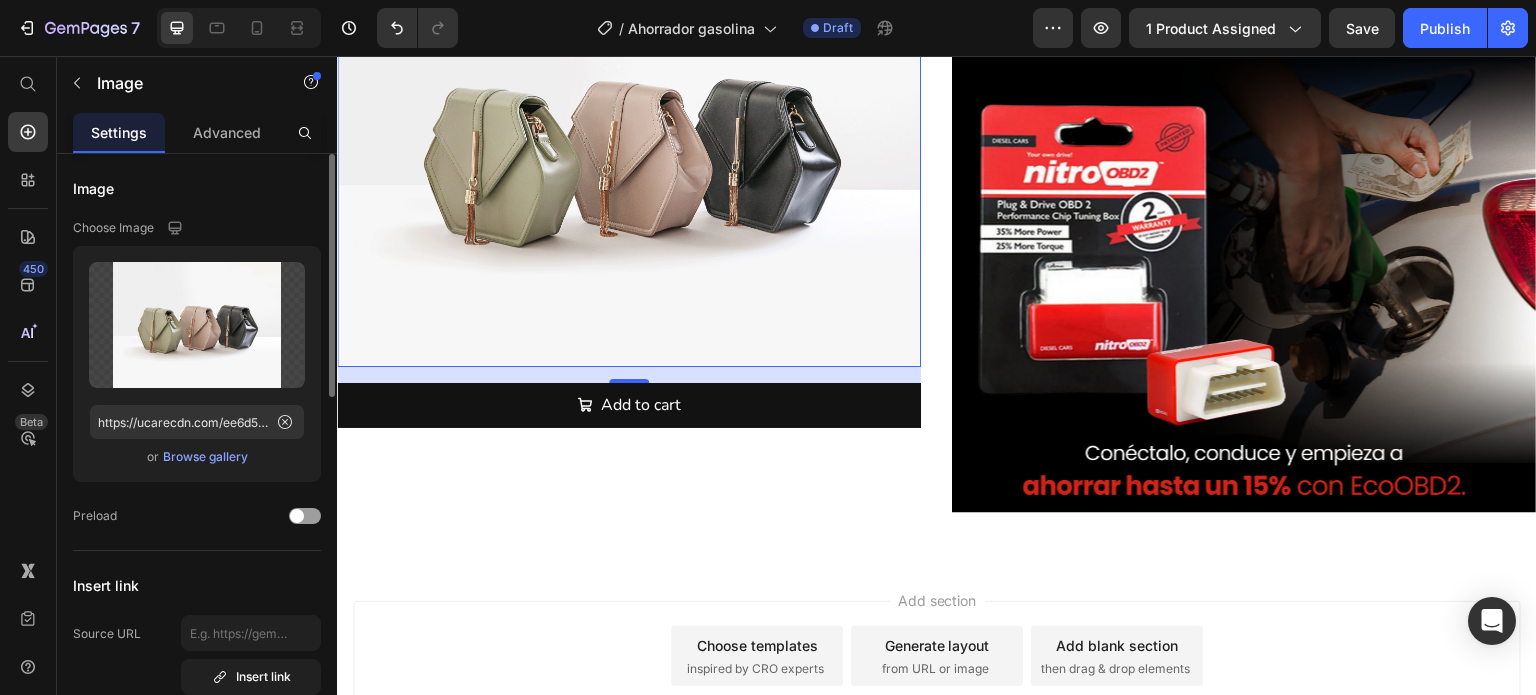 click at bounding box center [629, 148] 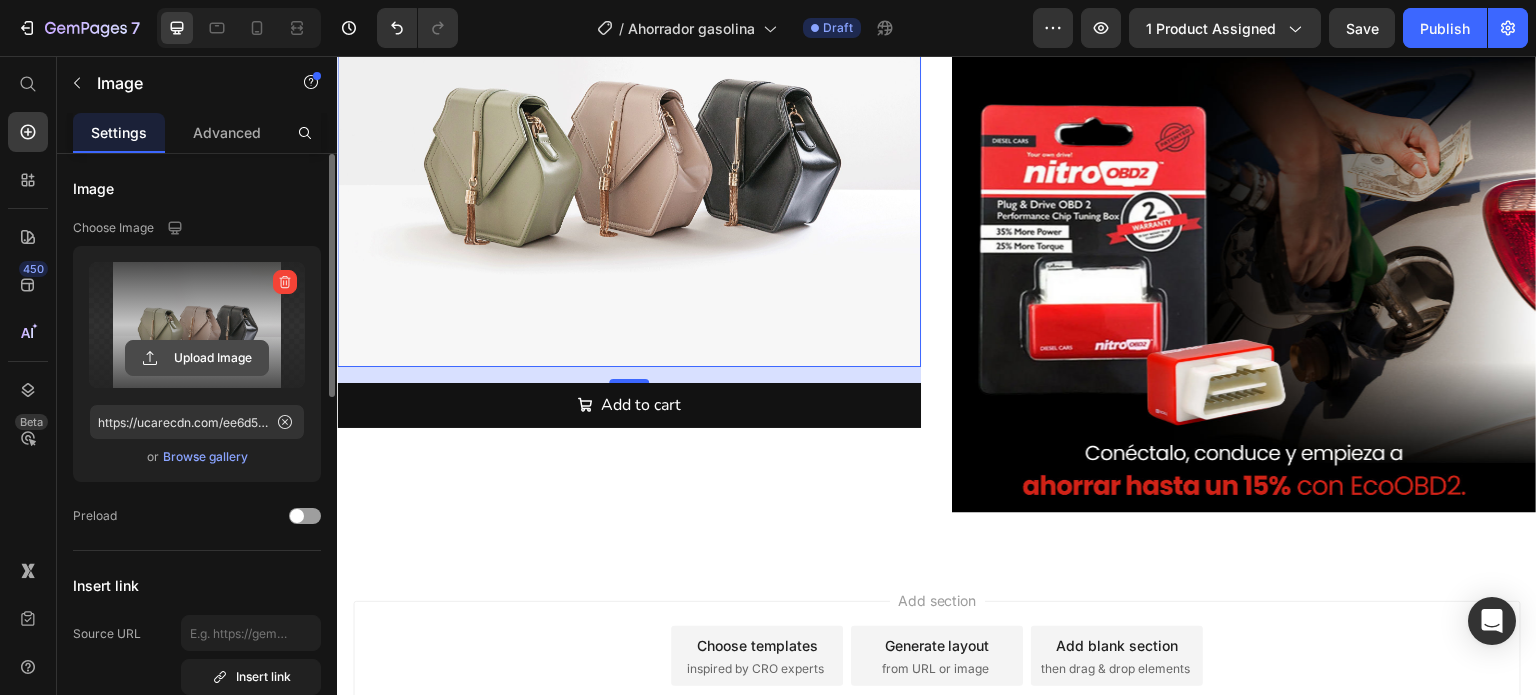 click 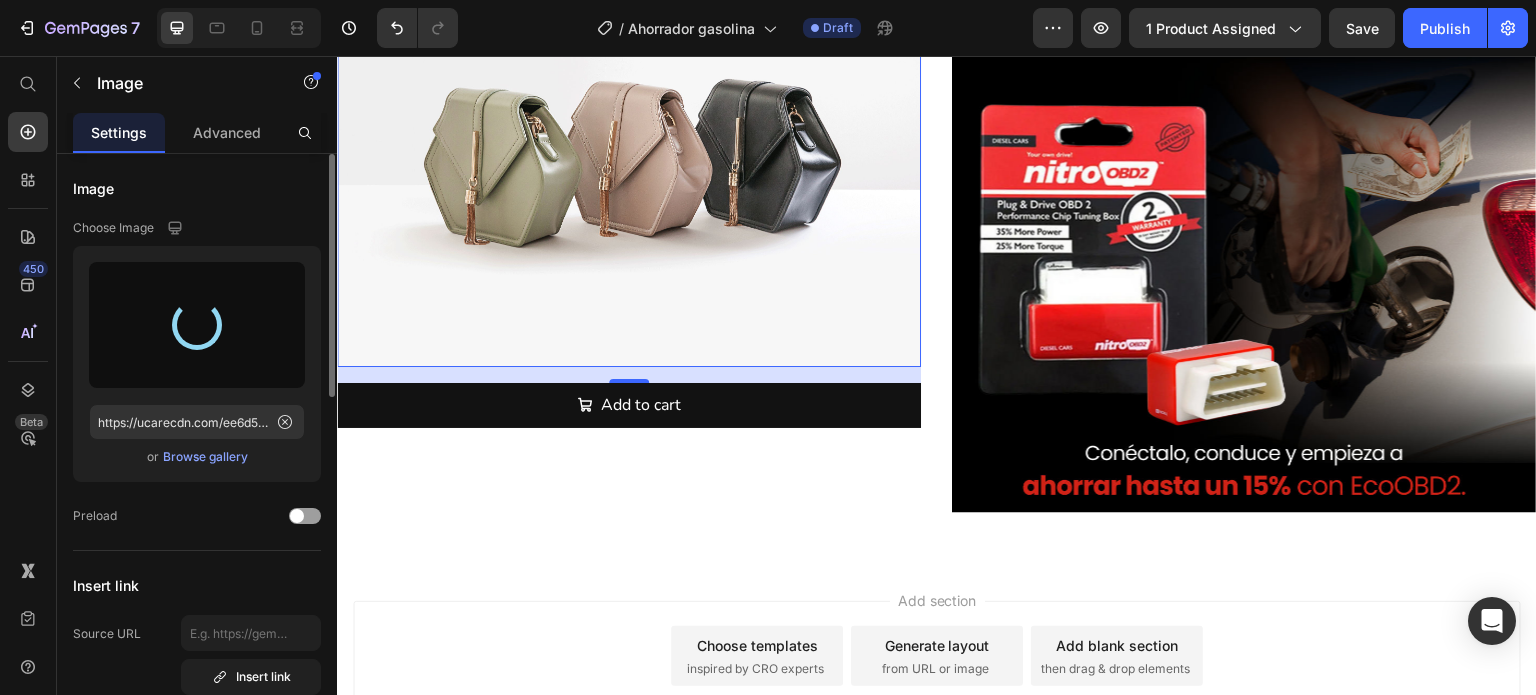 type on "https://cdn.shopify.com/s/files/1/0646/8173/8401/files/gempages_549850503740130115-476ab1eb-7dad-44ce-96ec-5817a510a860.webp" 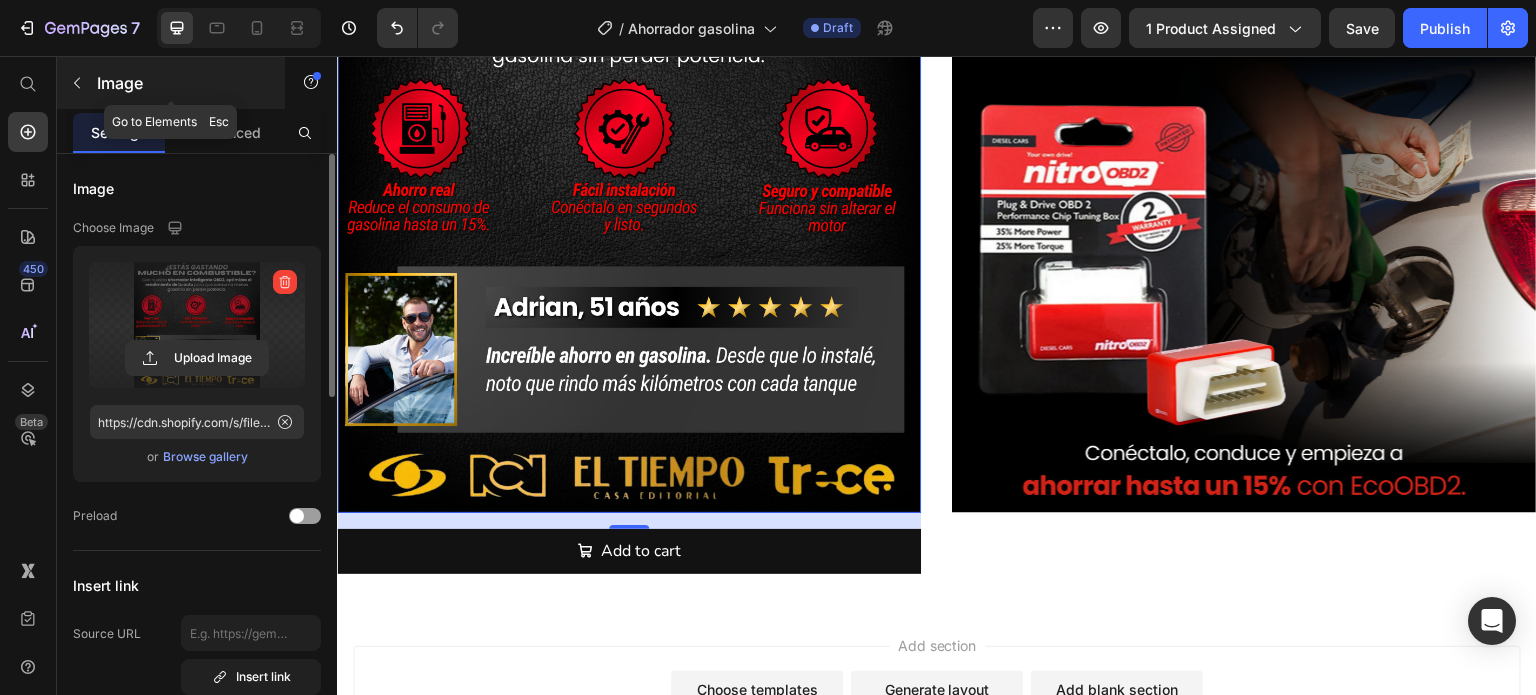 click 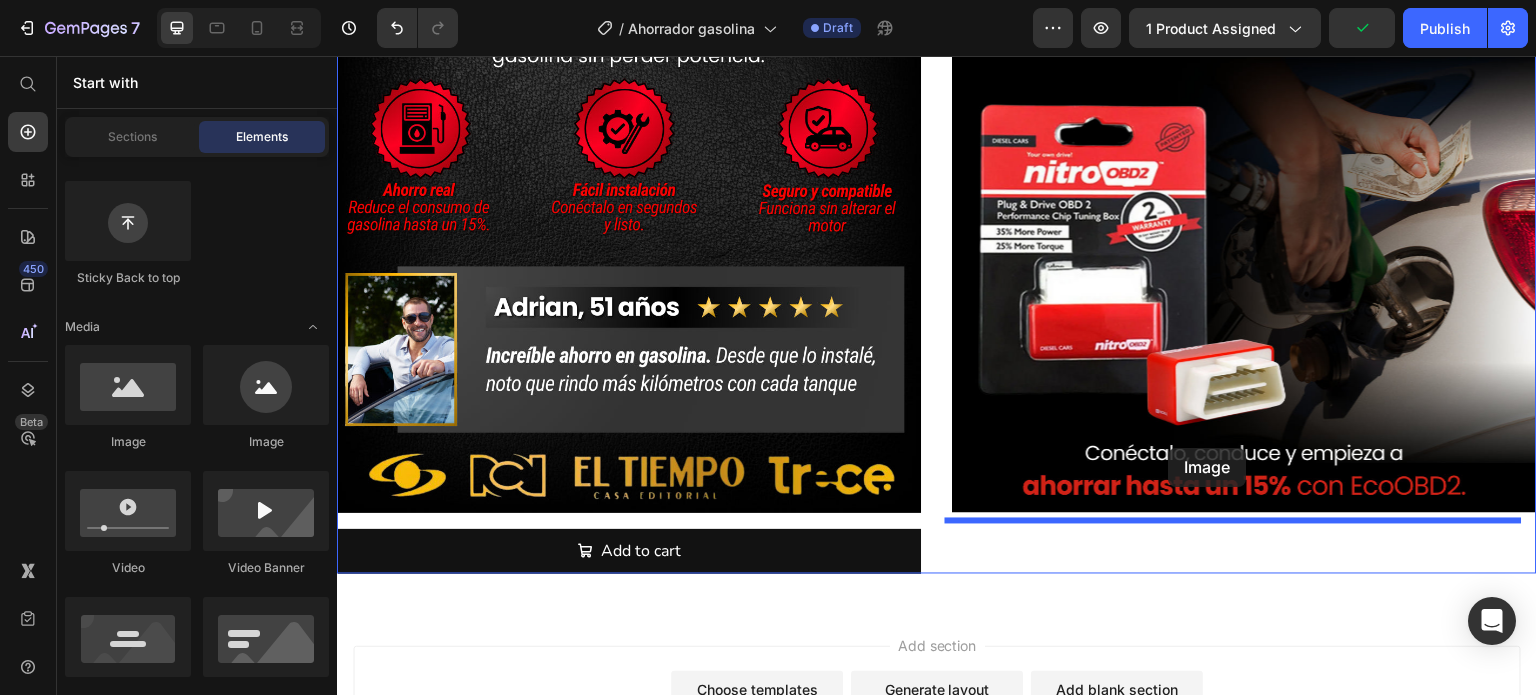 drag, startPoint x: 465, startPoint y: 450, endPoint x: 1169, endPoint y: 448, distance: 704.00287 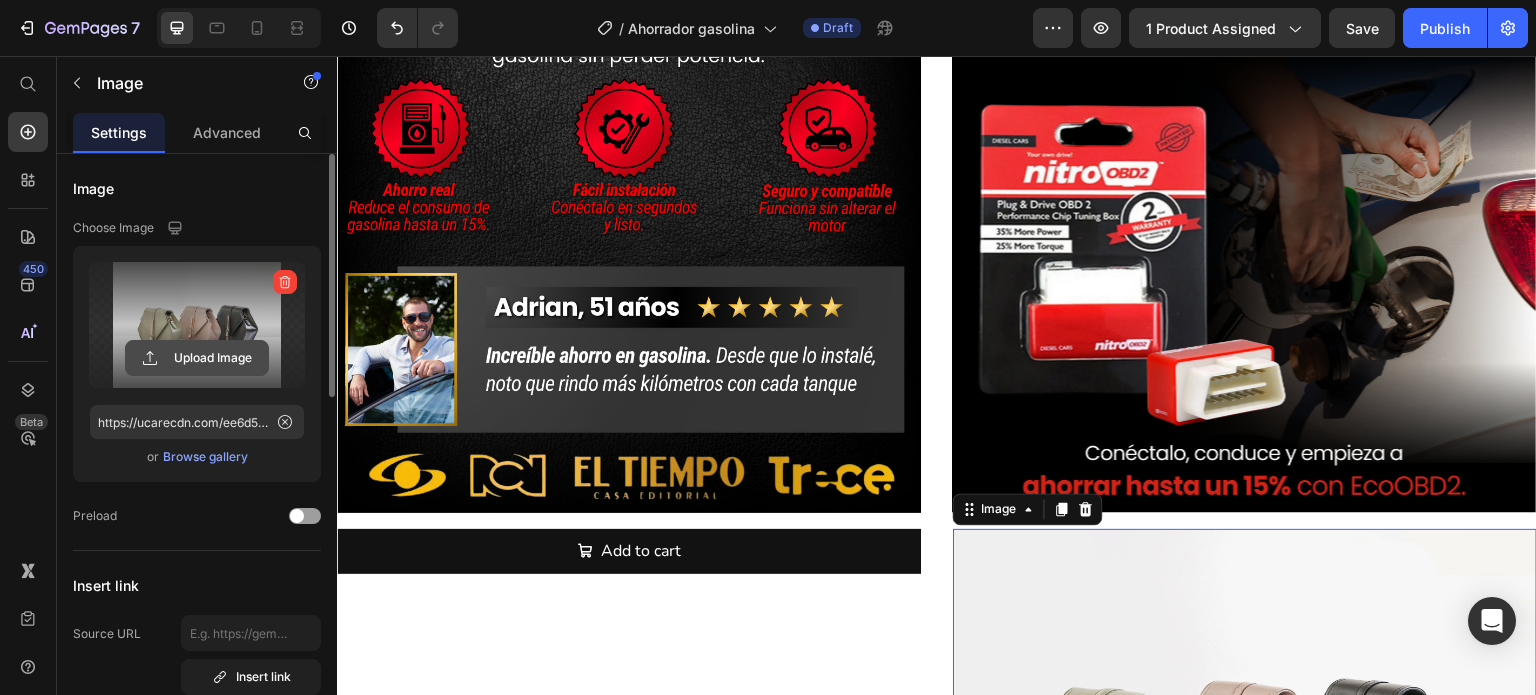 click 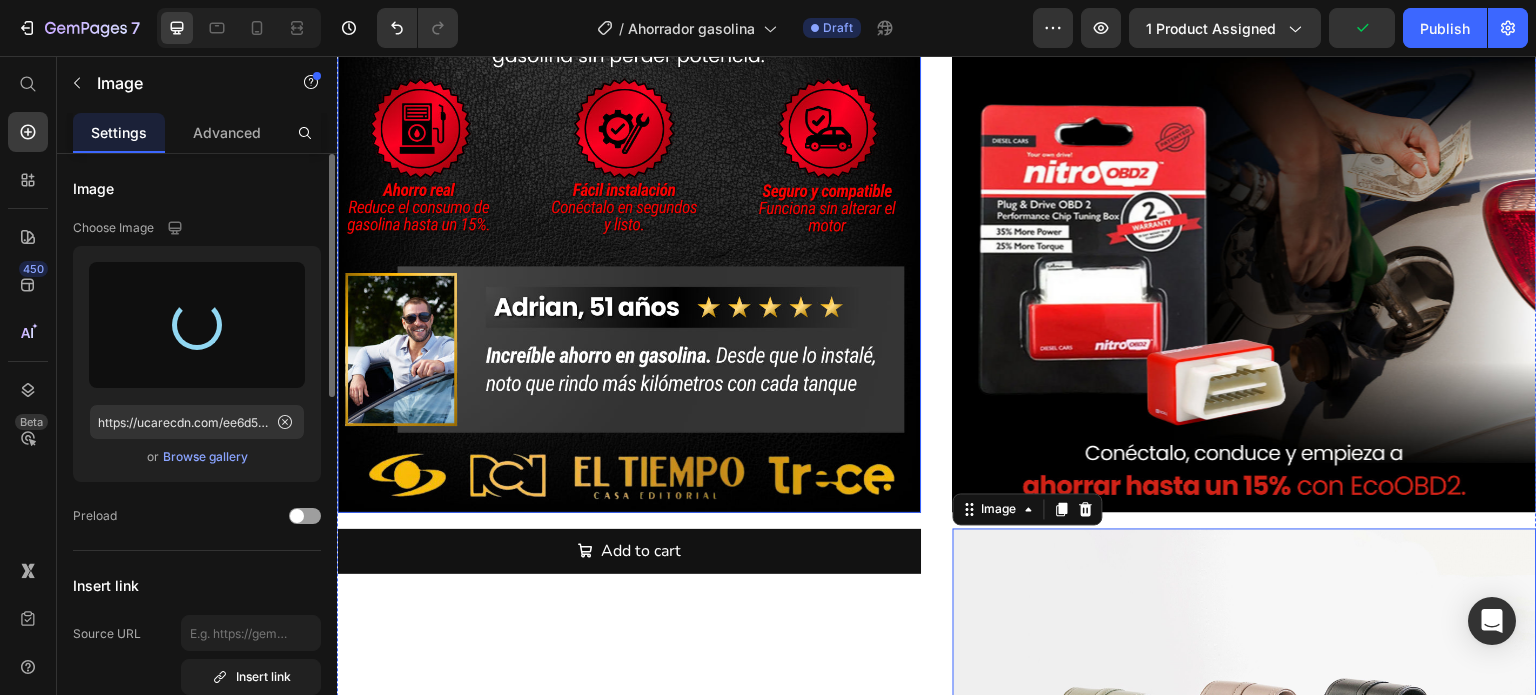 type on "https://cdn.shopify.com/s/files/1/0646/8173/8401/files/gempages_549850503740130115-c1f26ece-2ae5-4ef9-8966-257e35209c39.webp" 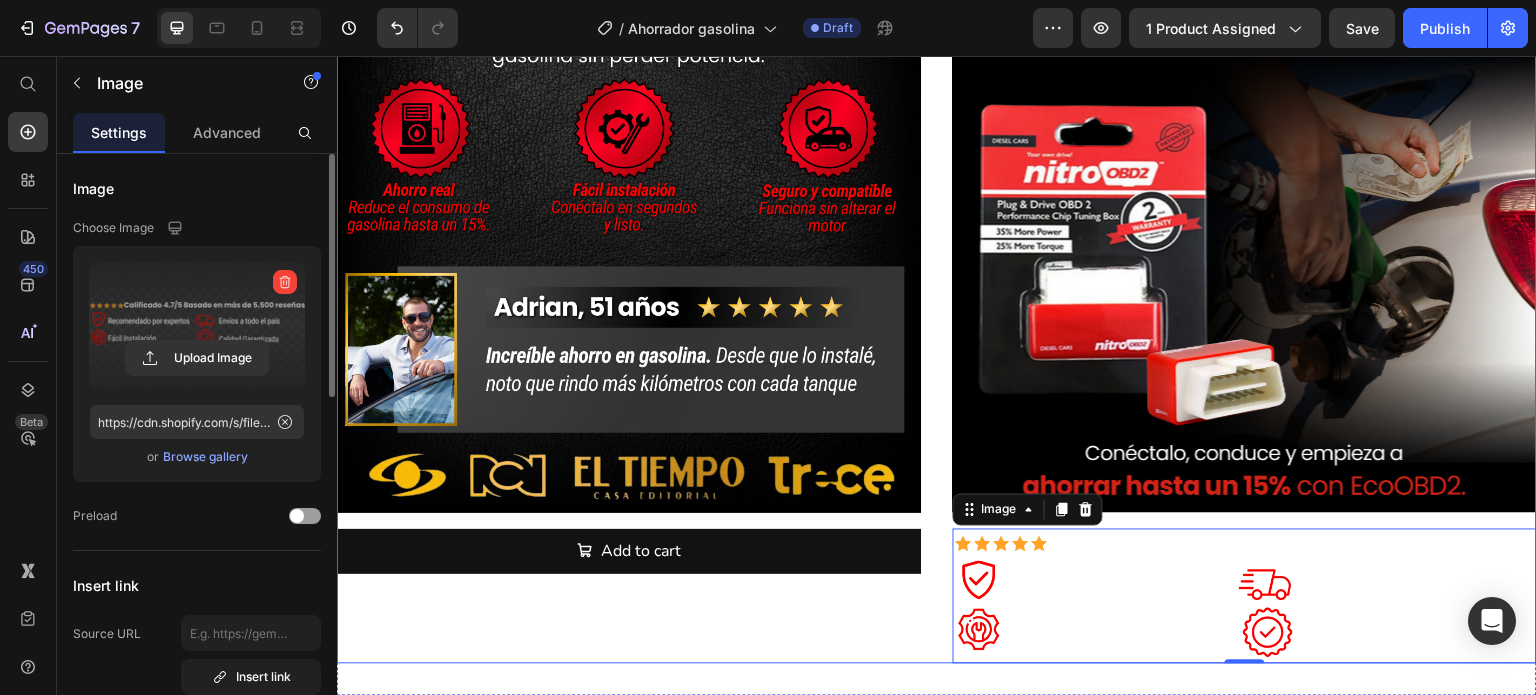 click on "Product Images Image   0 Image
Add to cart Add to Cart Product" at bounding box center [937, 296] 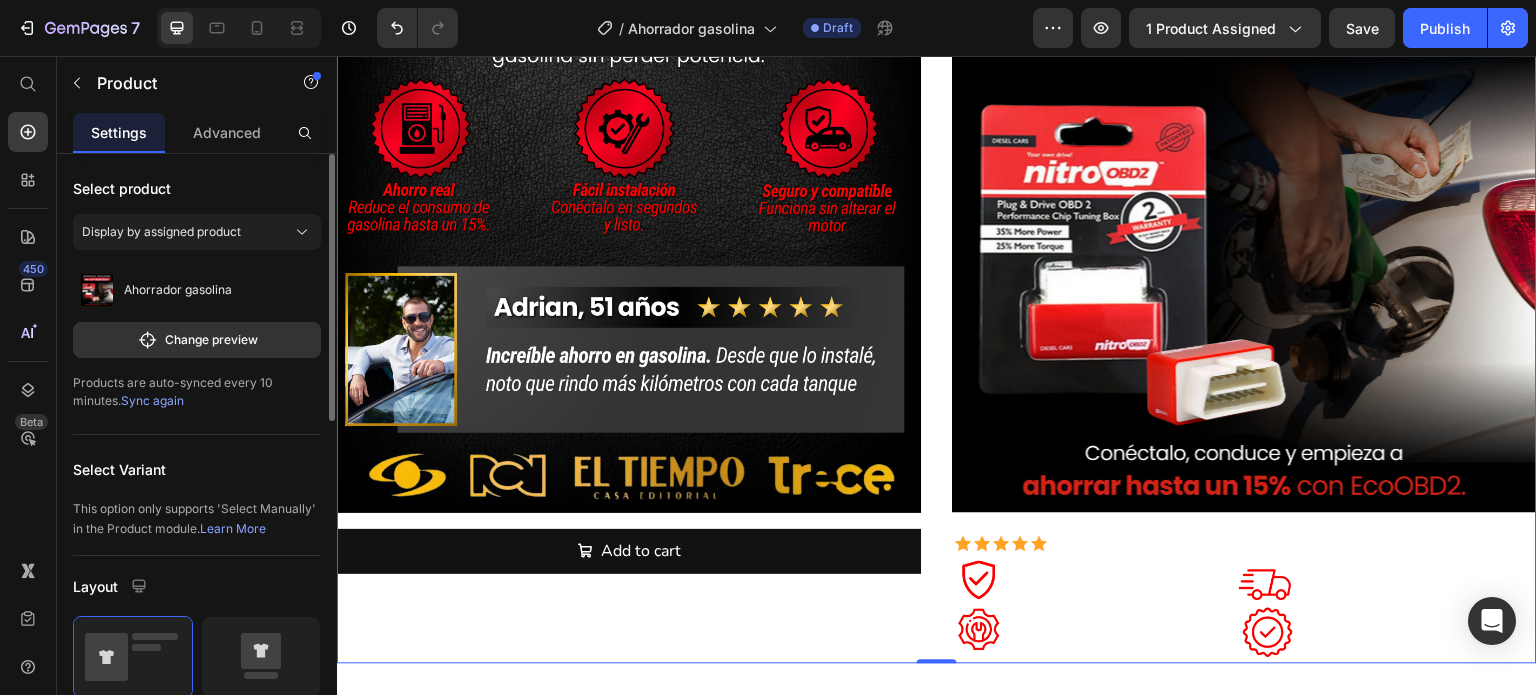 scroll, scrollTop: 0, scrollLeft: 0, axis: both 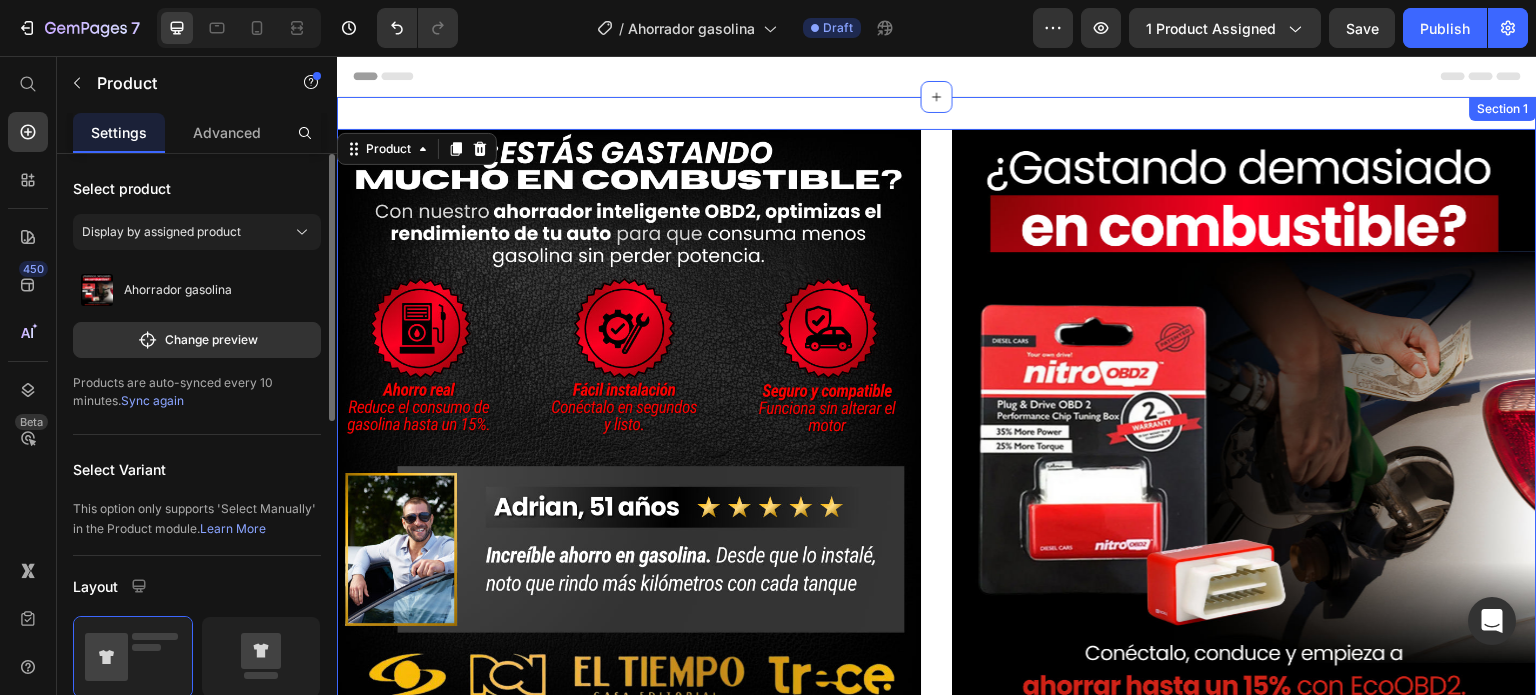 click on "Product Images Image Image
Add to cart Add to Cart Product   0 Section 1" at bounding box center (937, 496) 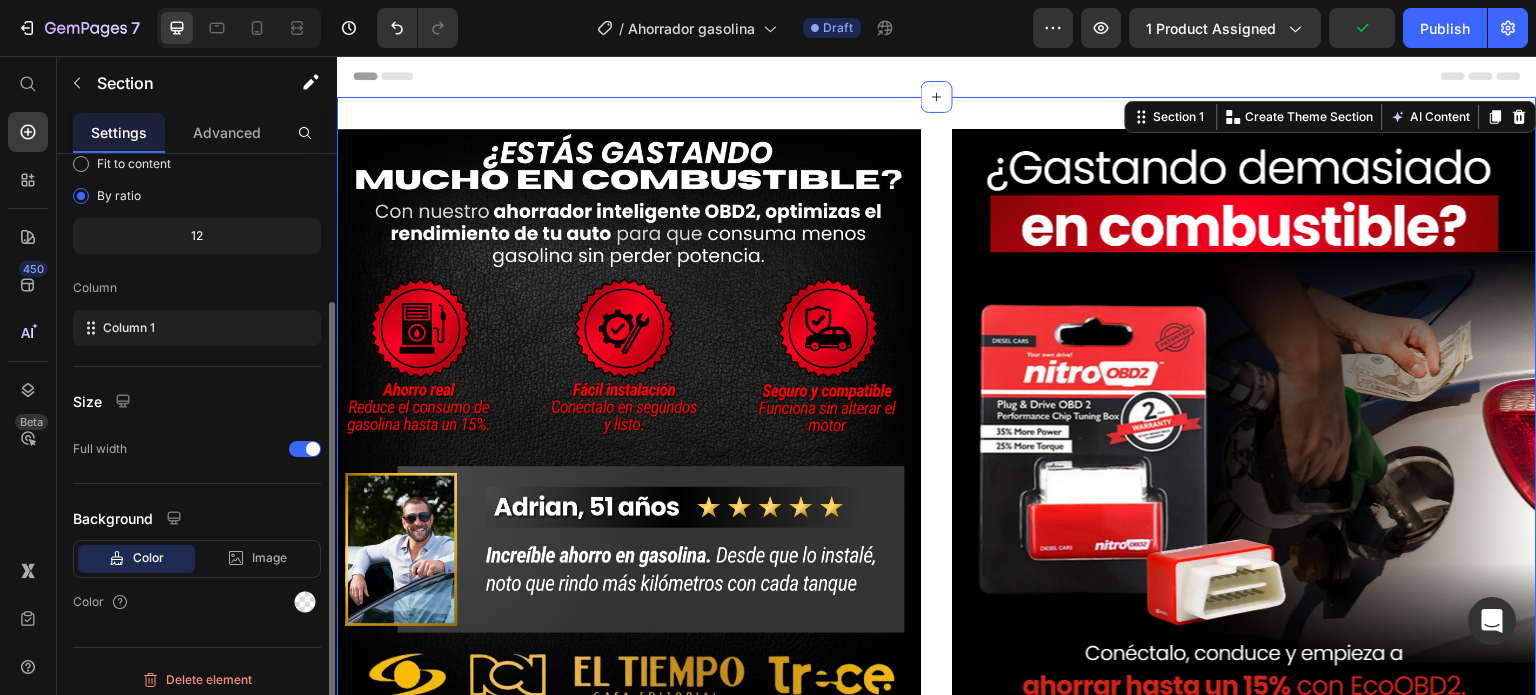scroll, scrollTop: 208, scrollLeft: 0, axis: vertical 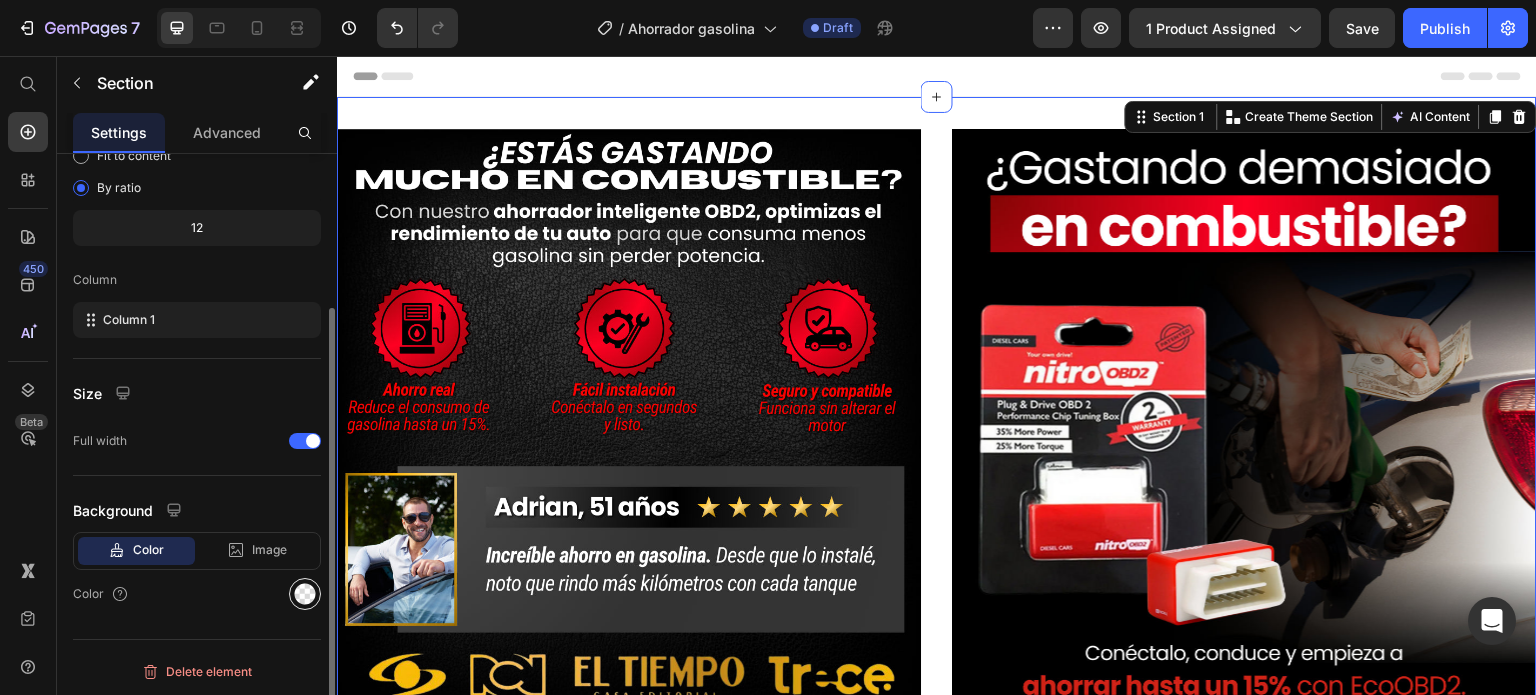 click at bounding box center [305, 594] 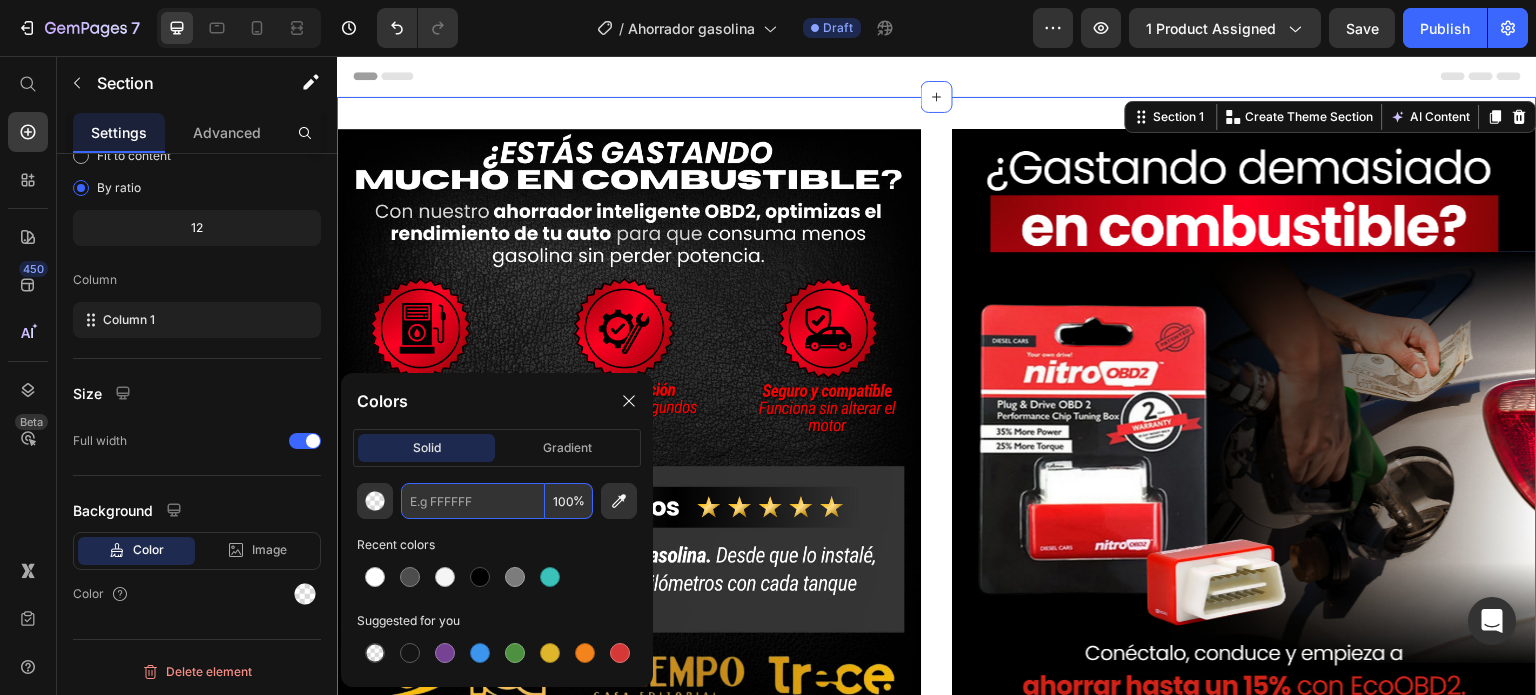 click at bounding box center [473, 501] 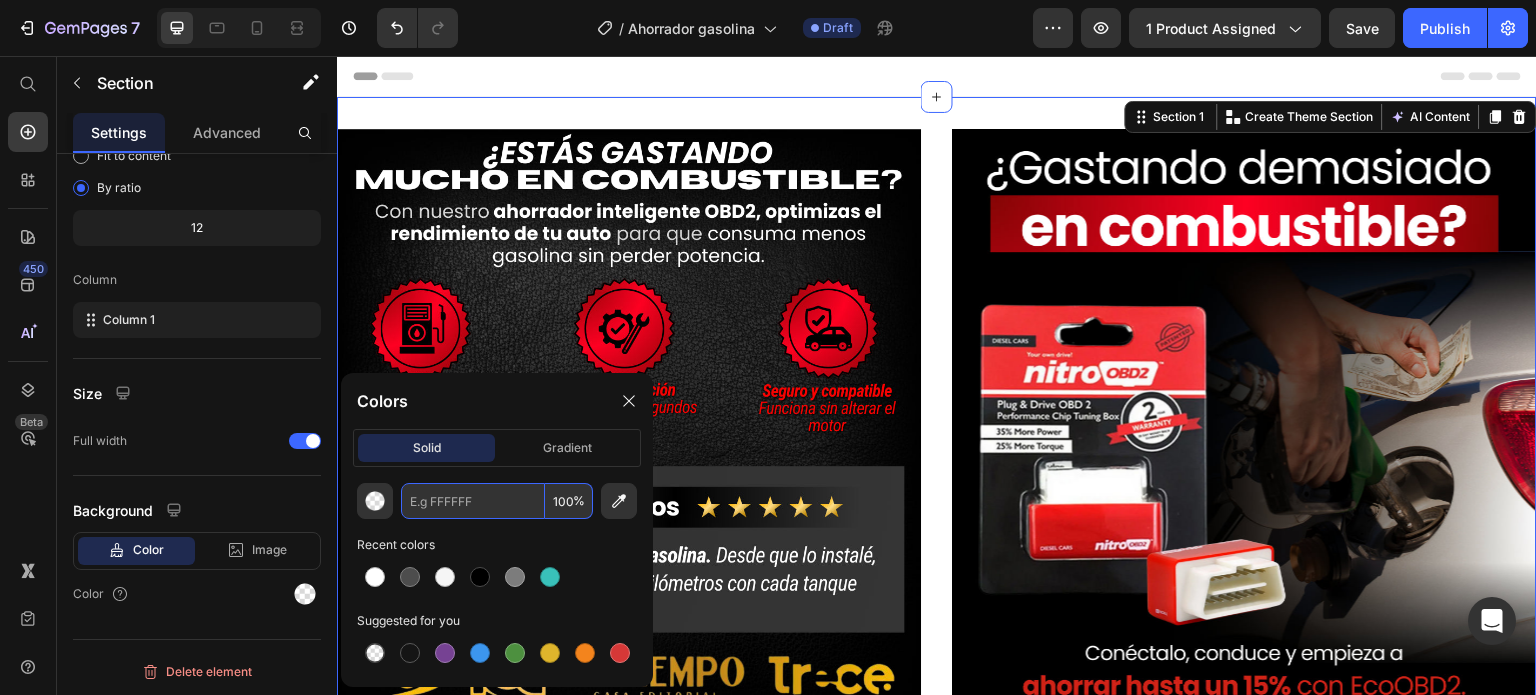 paste on "#000000" 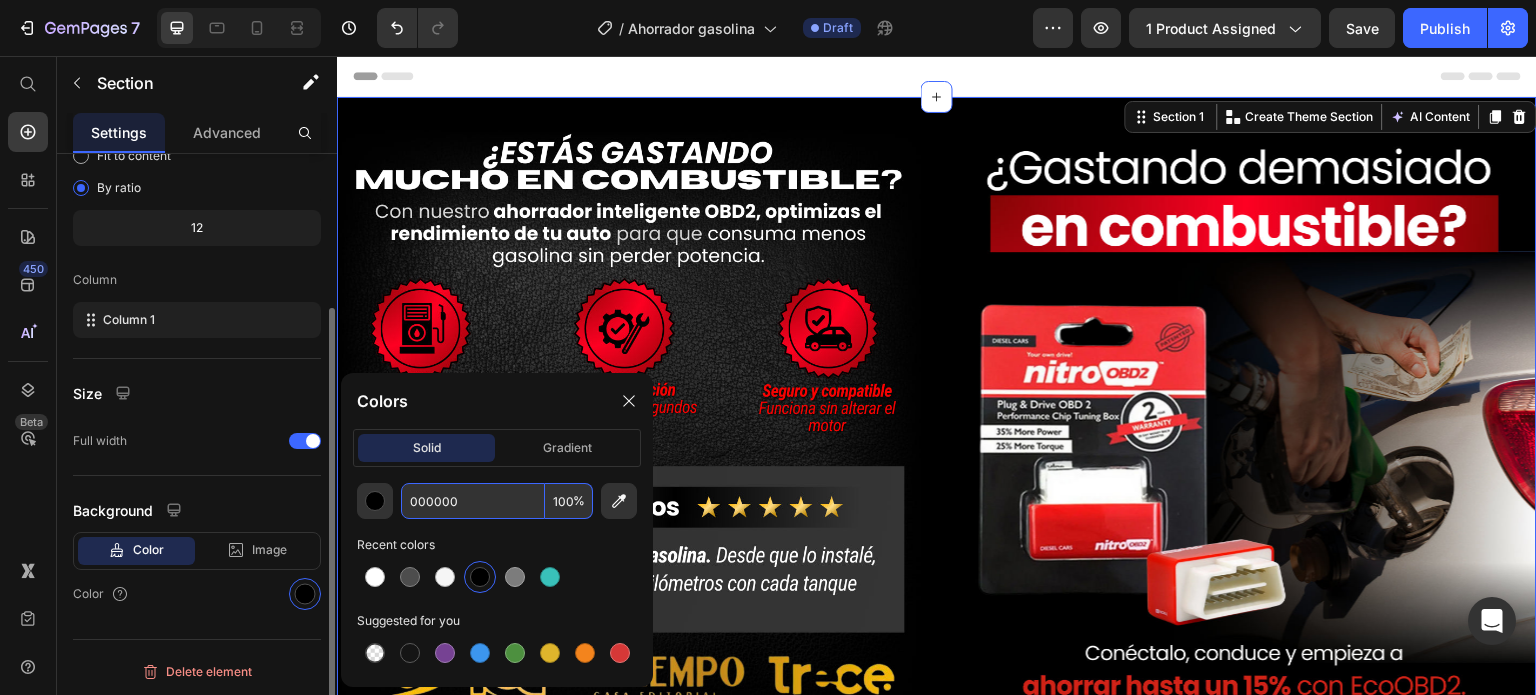type on "000000" 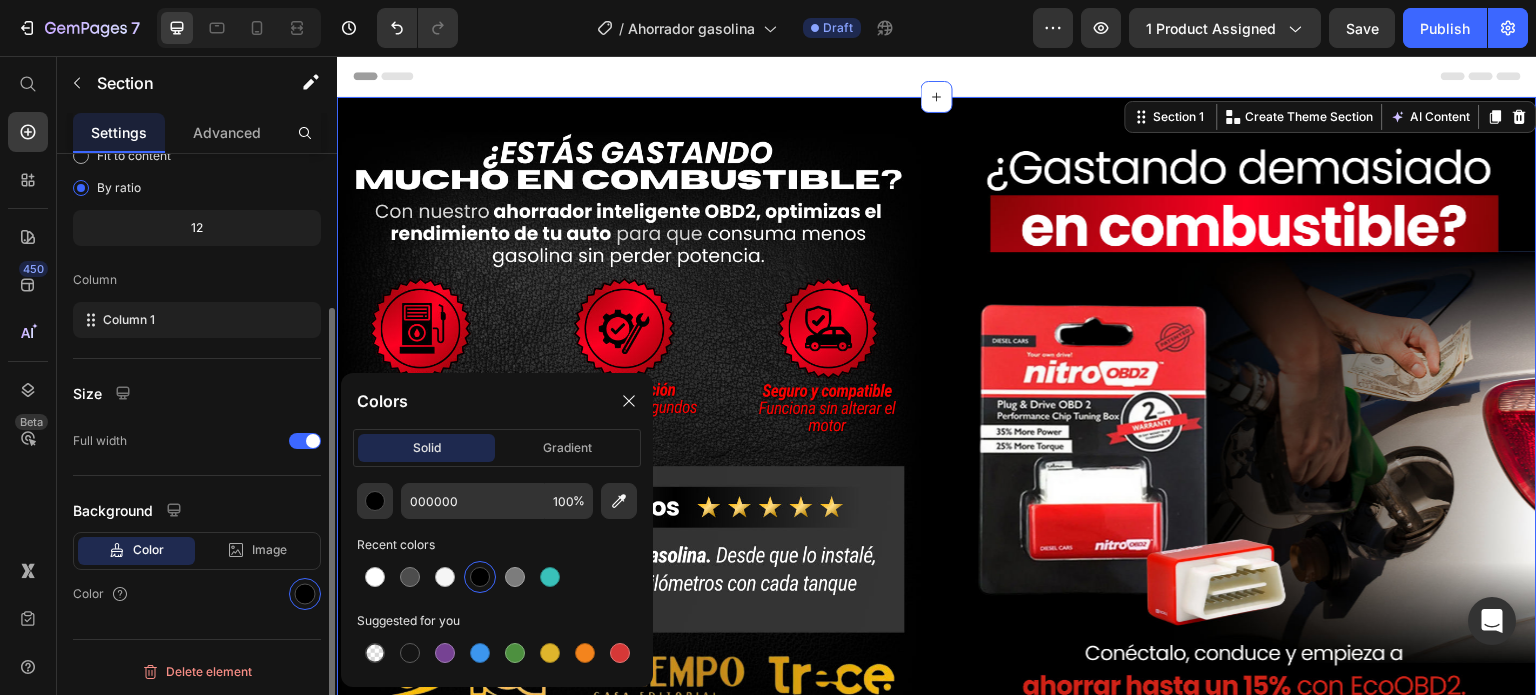 click on "Size" at bounding box center [197, 393] 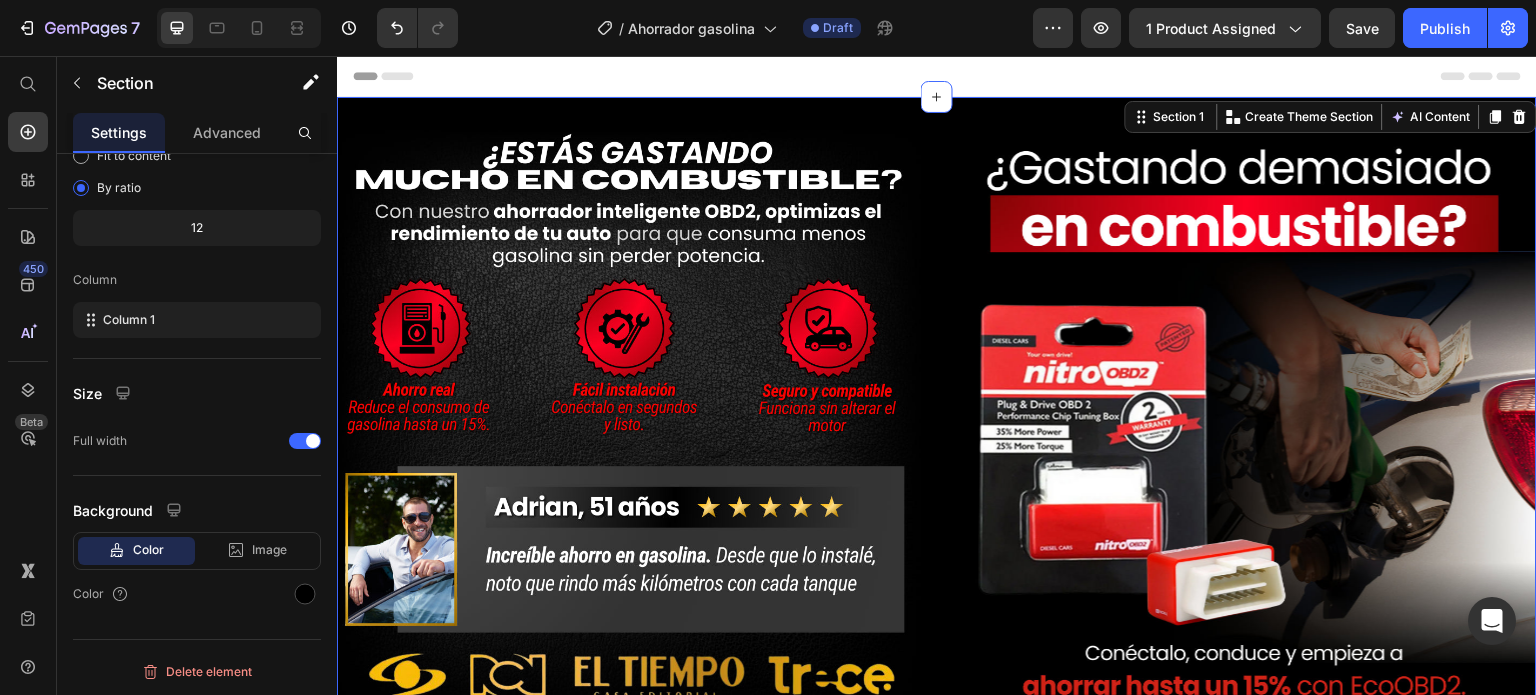 click on "Header" at bounding box center [937, 76] 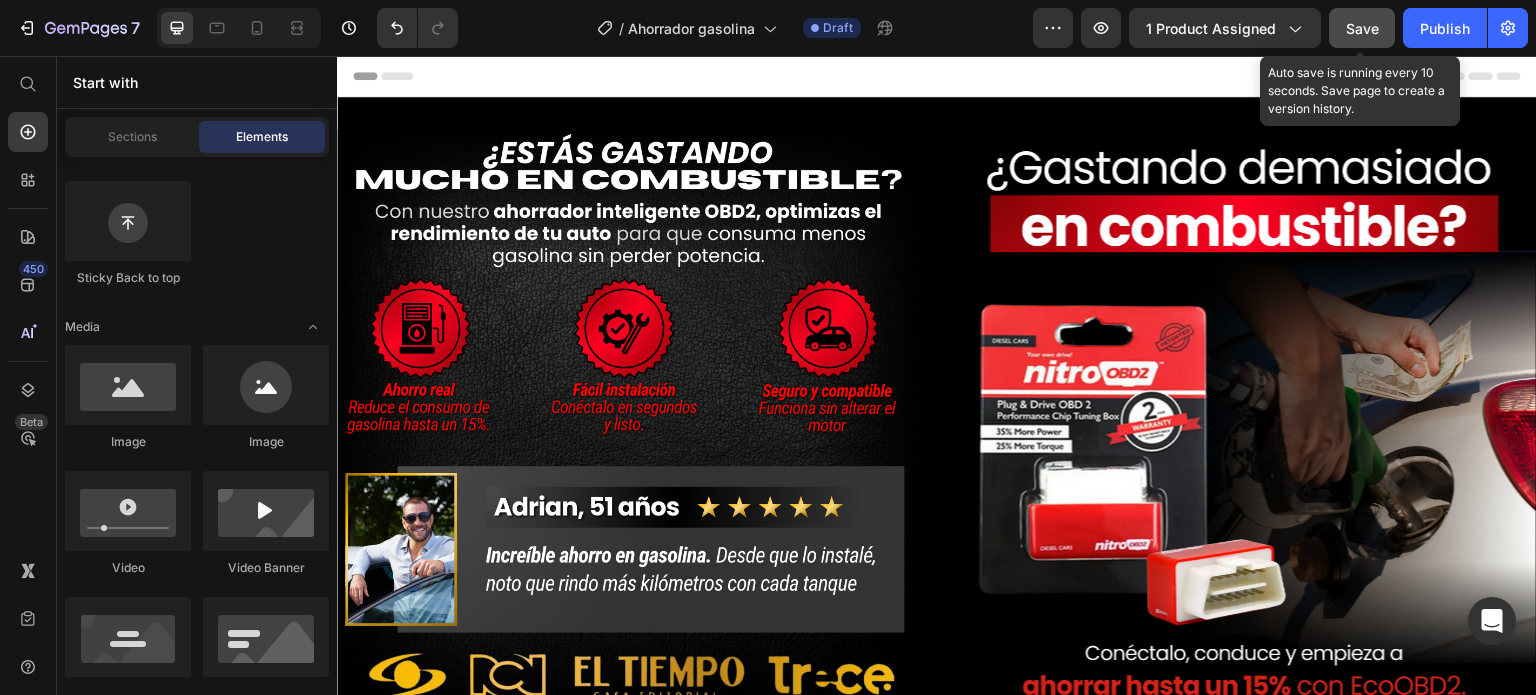 click on "Save" at bounding box center [1362, 28] 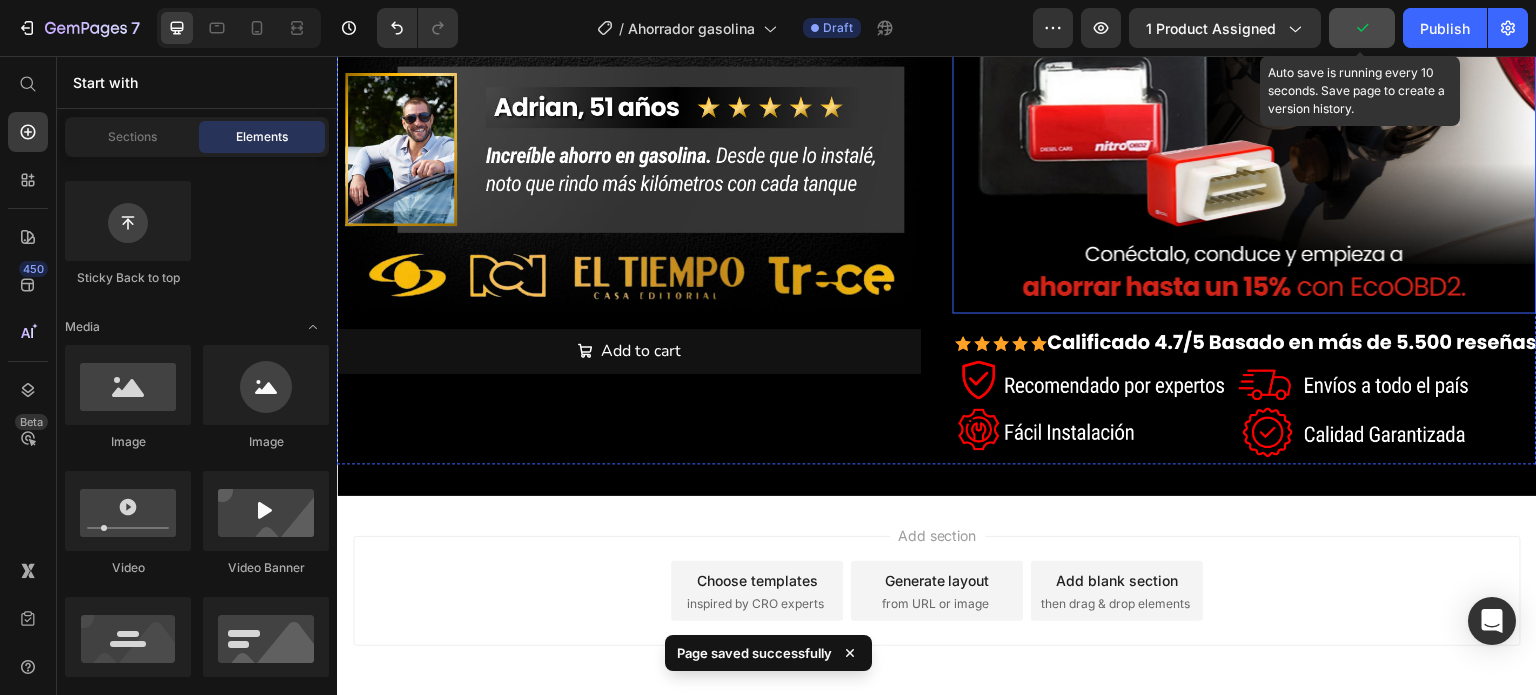 scroll, scrollTop: 478, scrollLeft: 0, axis: vertical 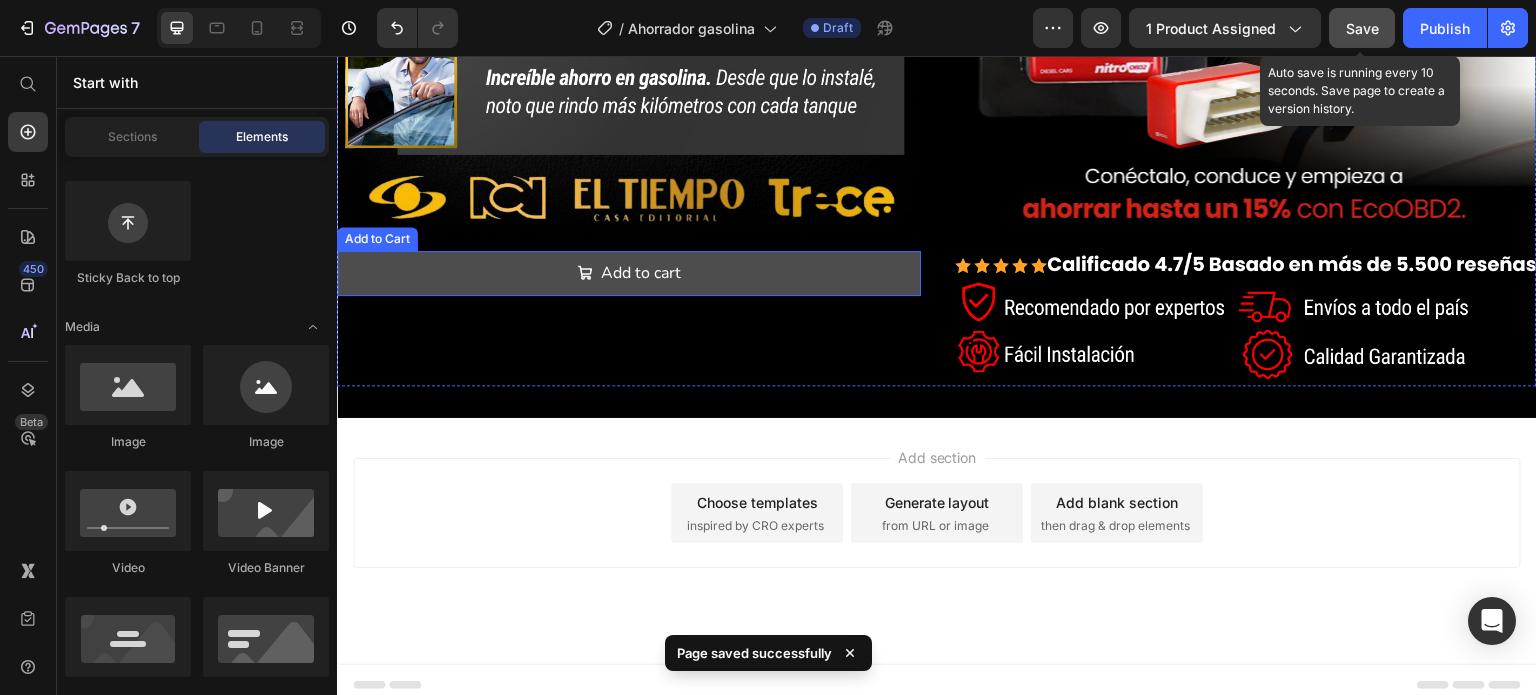 click on "Add to cart" at bounding box center [629, 273] 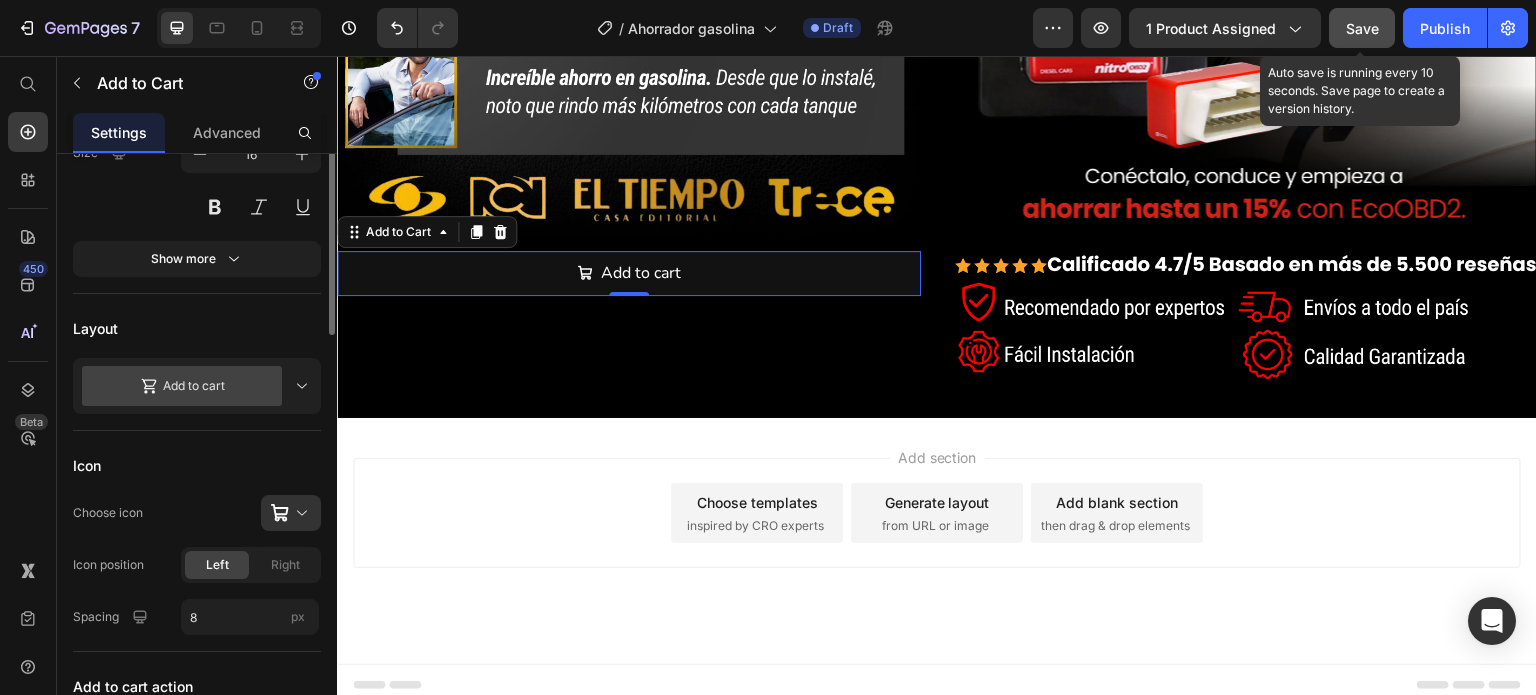 scroll, scrollTop: 200, scrollLeft: 0, axis: vertical 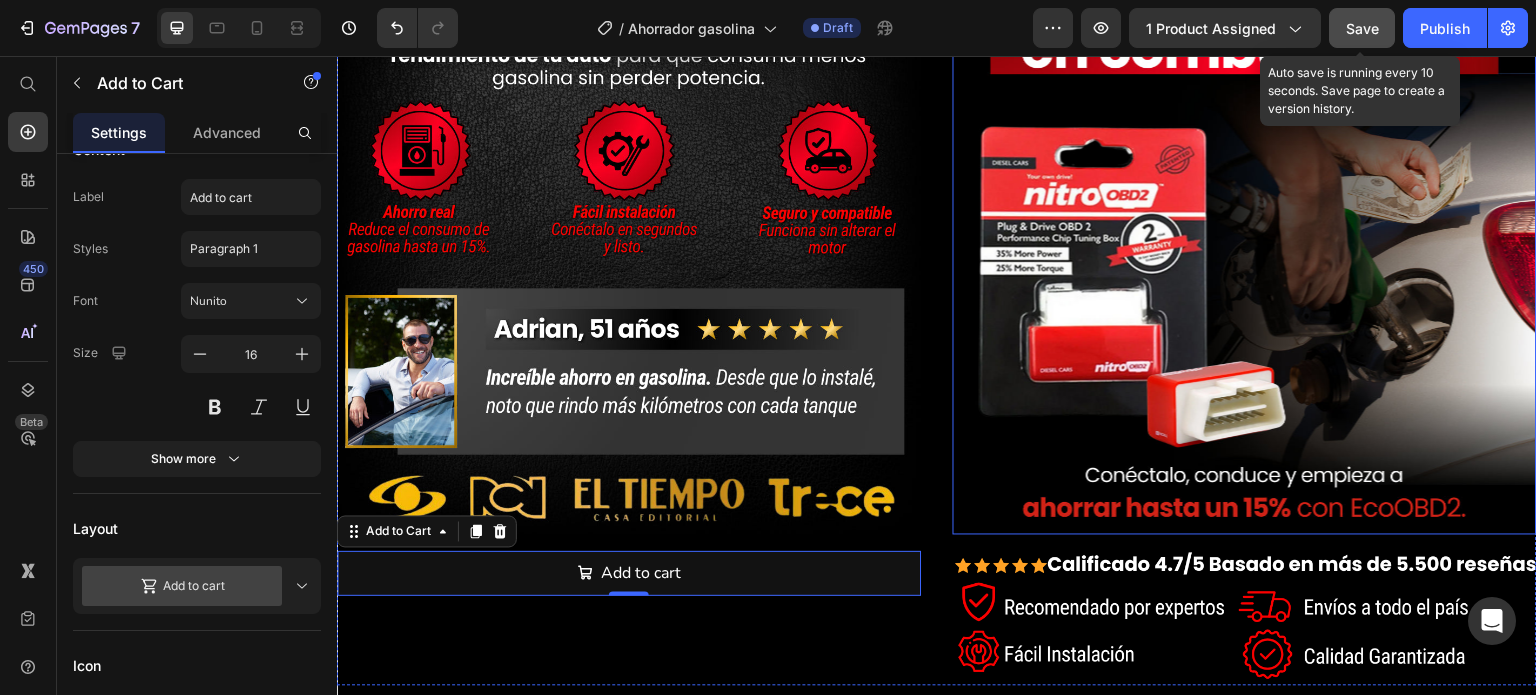 click at bounding box center (1245, 243) 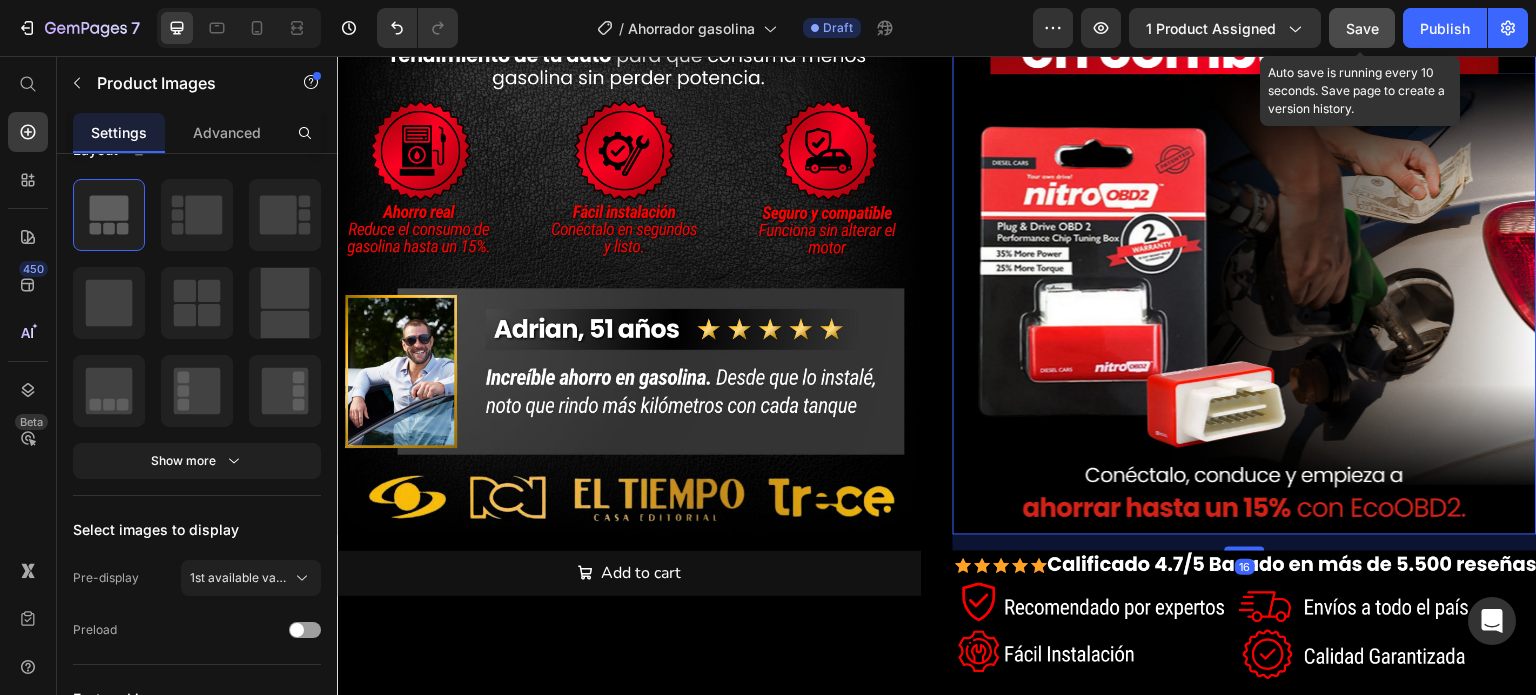 scroll, scrollTop: 0, scrollLeft: 0, axis: both 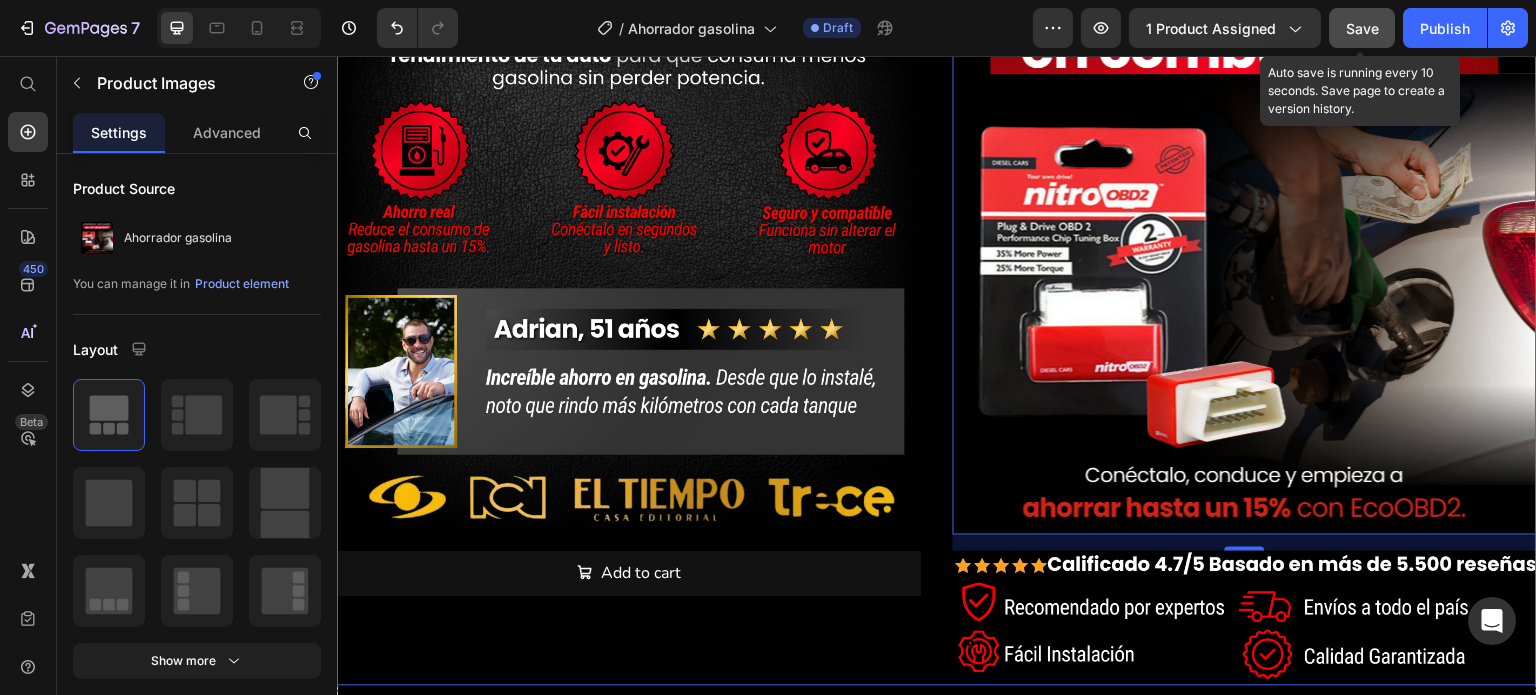 click on "Image
Add to cart Add to Cart" at bounding box center (629, 318) 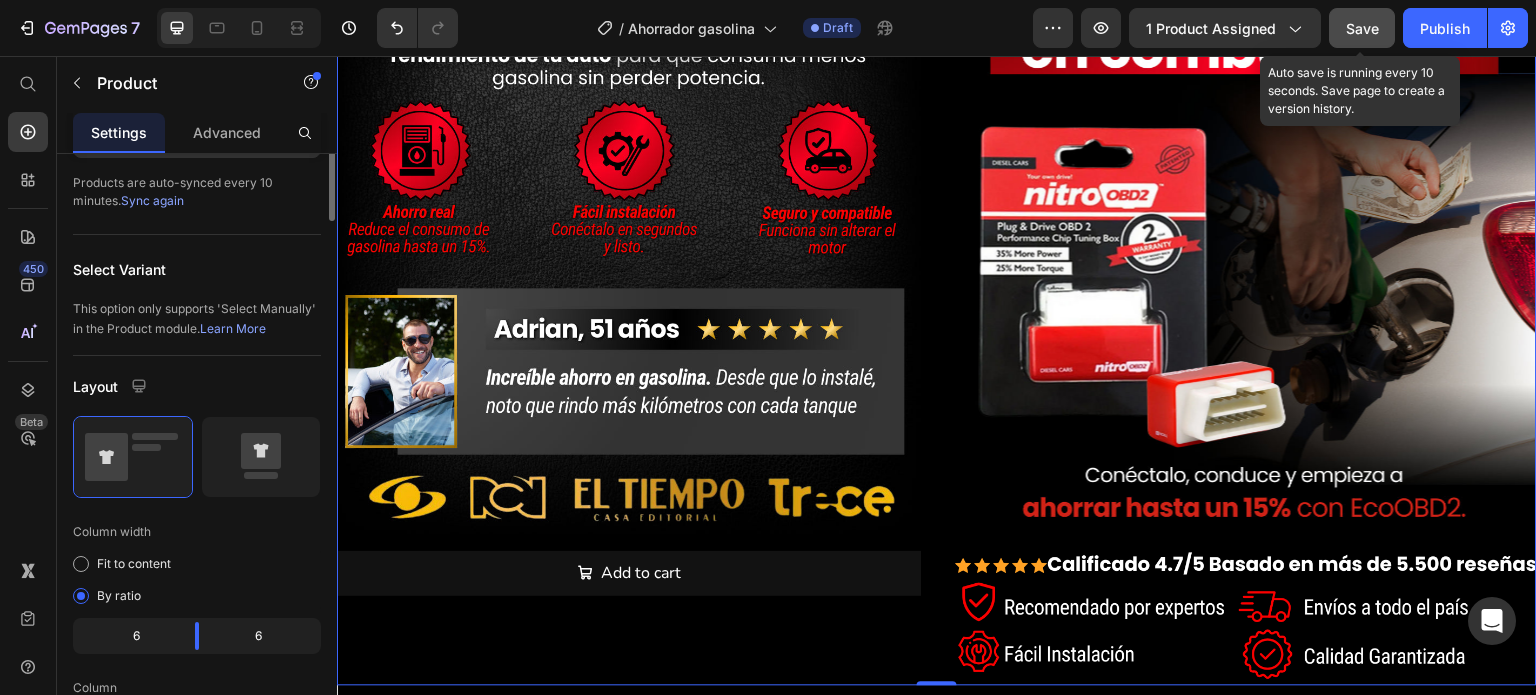 scroll, scrollTop: 300, scrollLeft: 0, axis: vertical 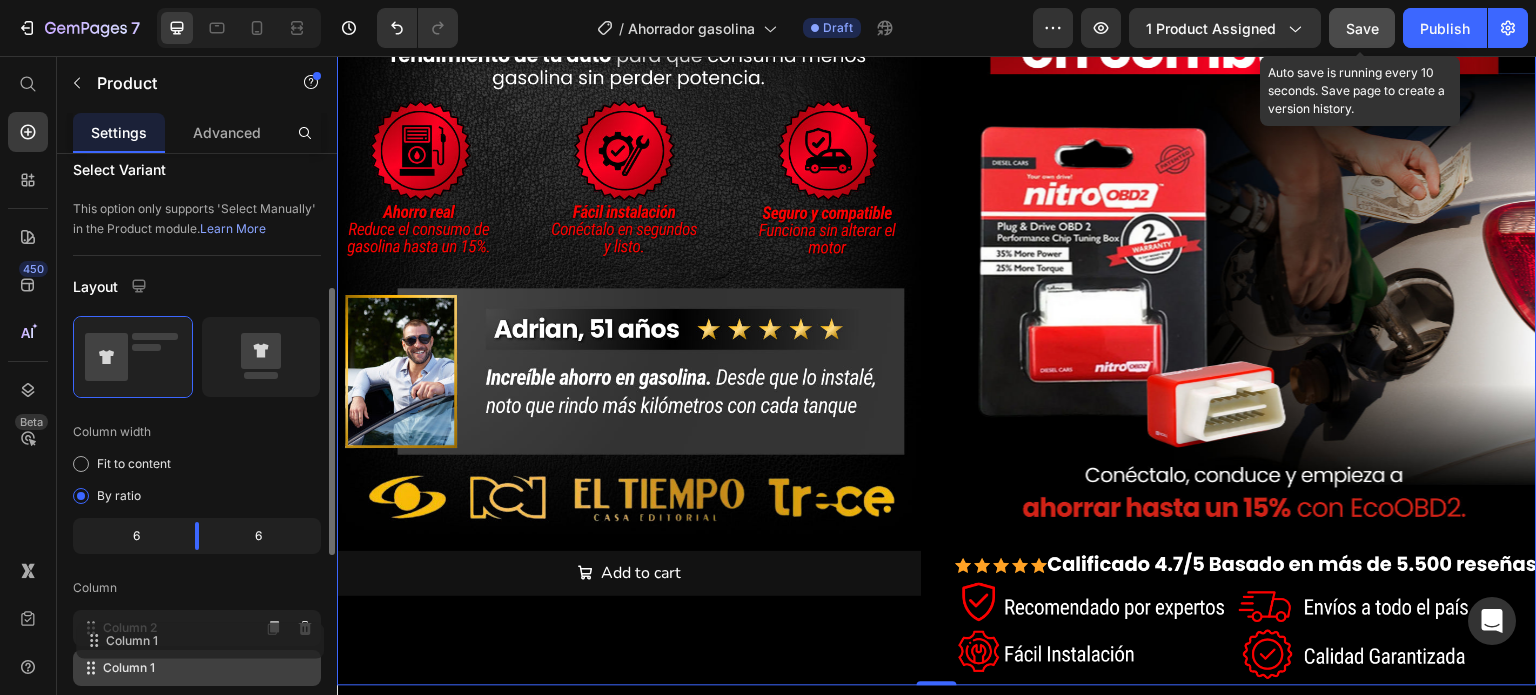 type 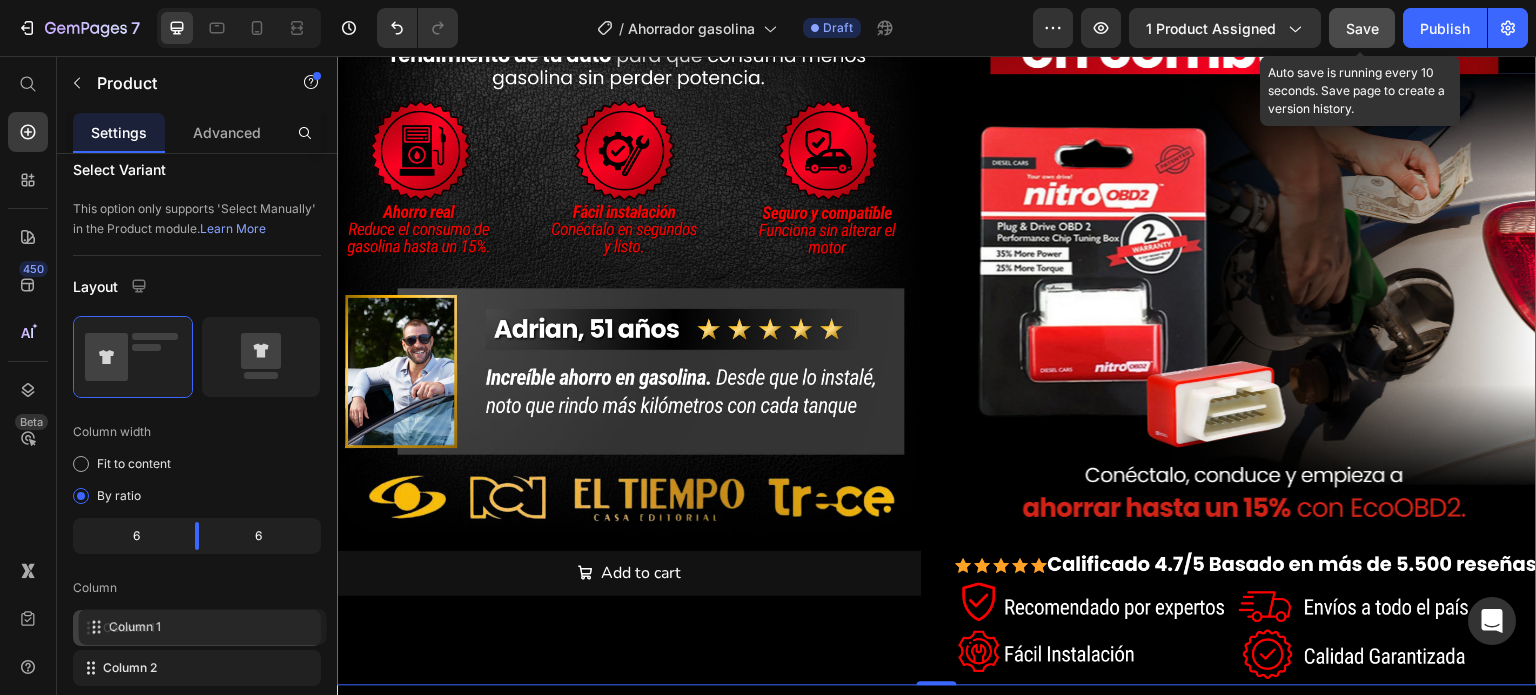 drag, startPoint x: 93, startPoint y: 674, endPoint x: 99, endPoint y: 630, distance: 44.407207 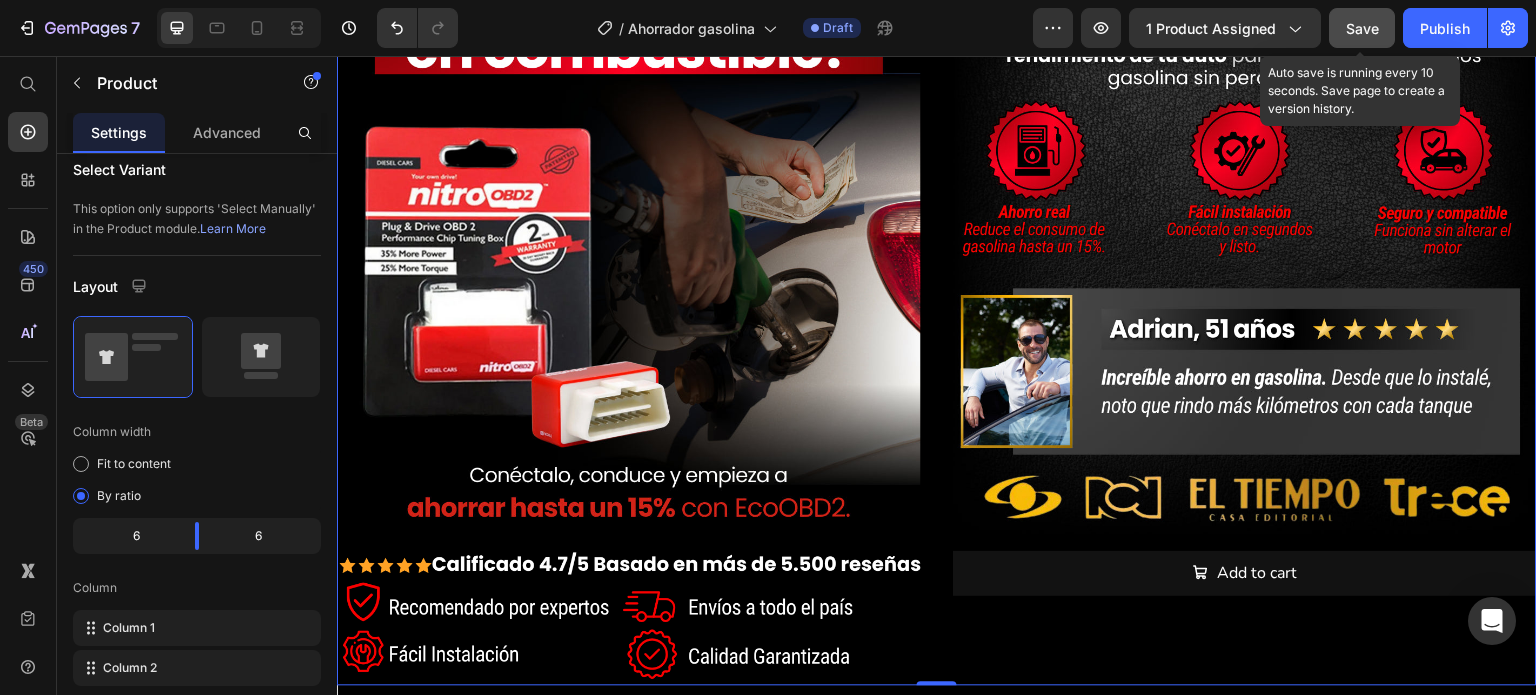 click on "Image
Add to cart Add to Cart" at bounding box center (1245, 318) 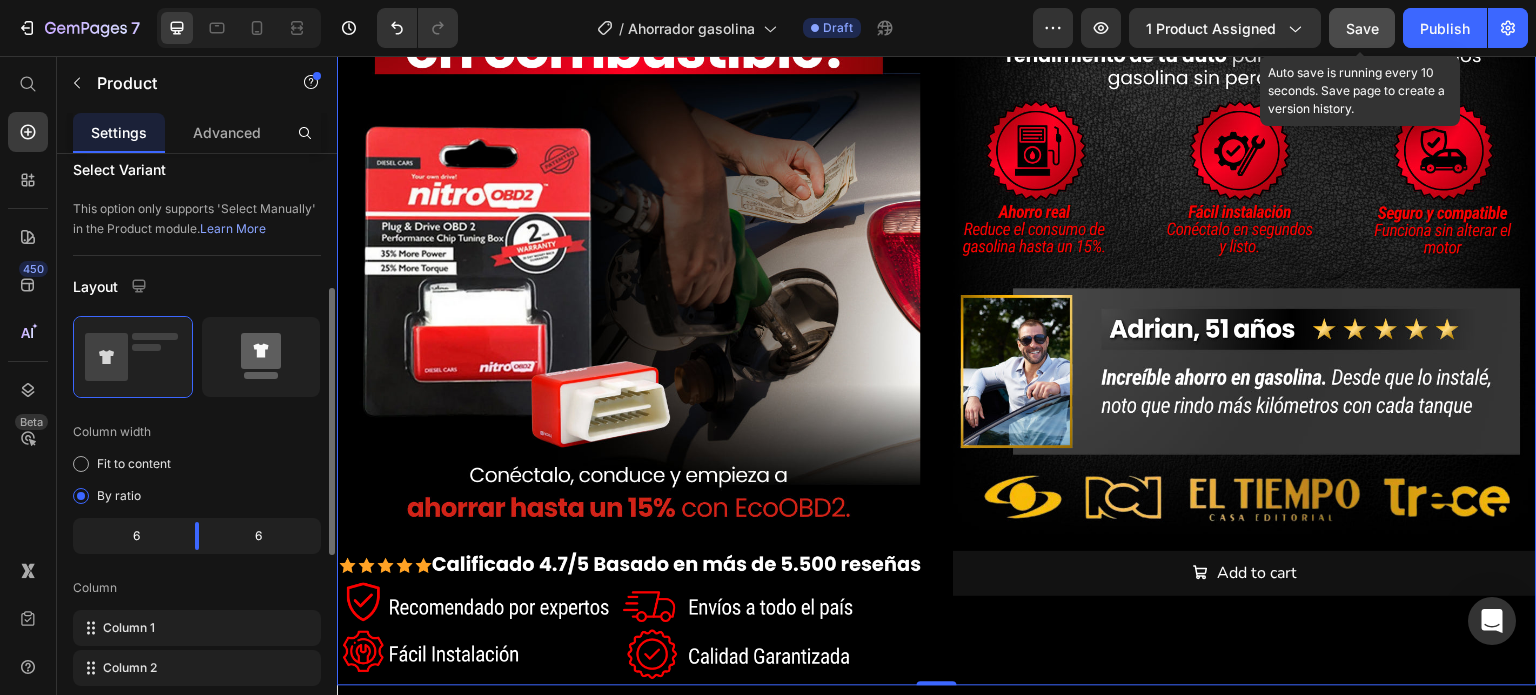 click 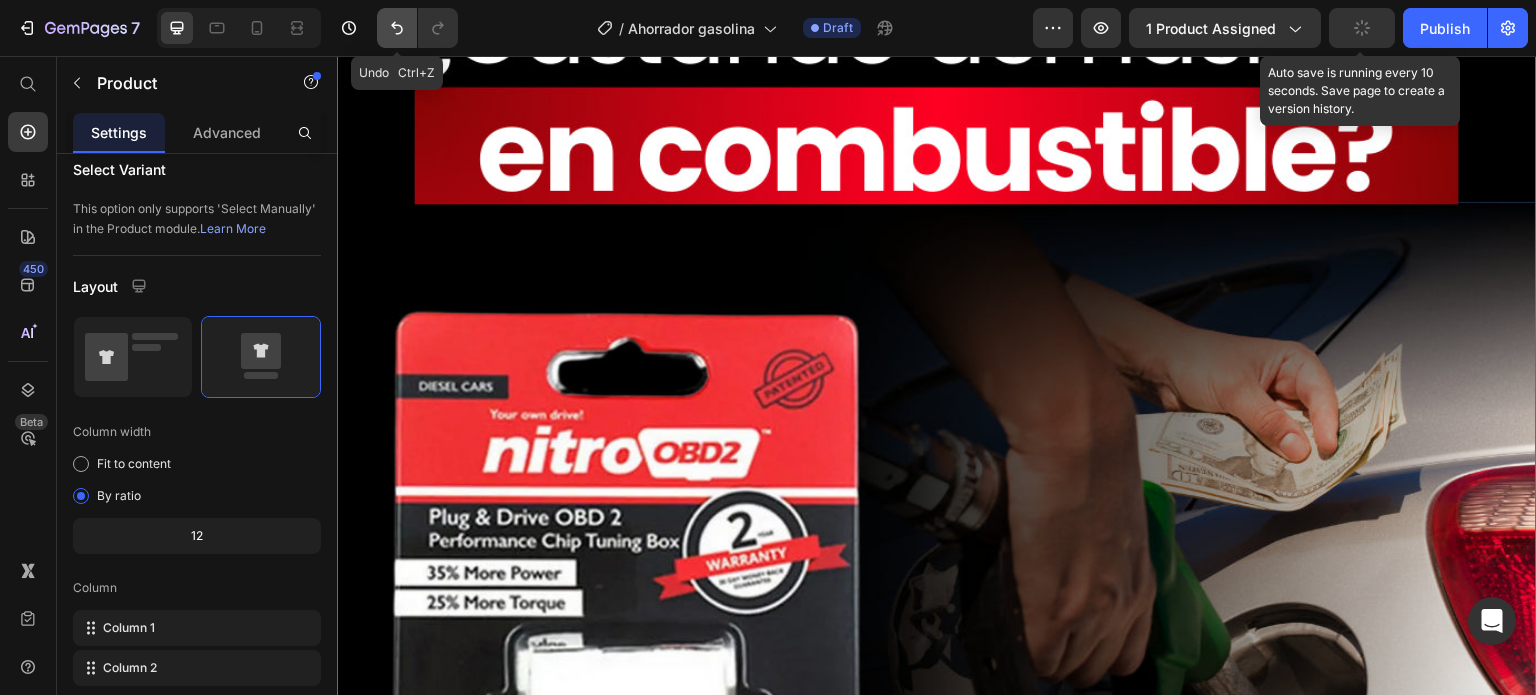 click 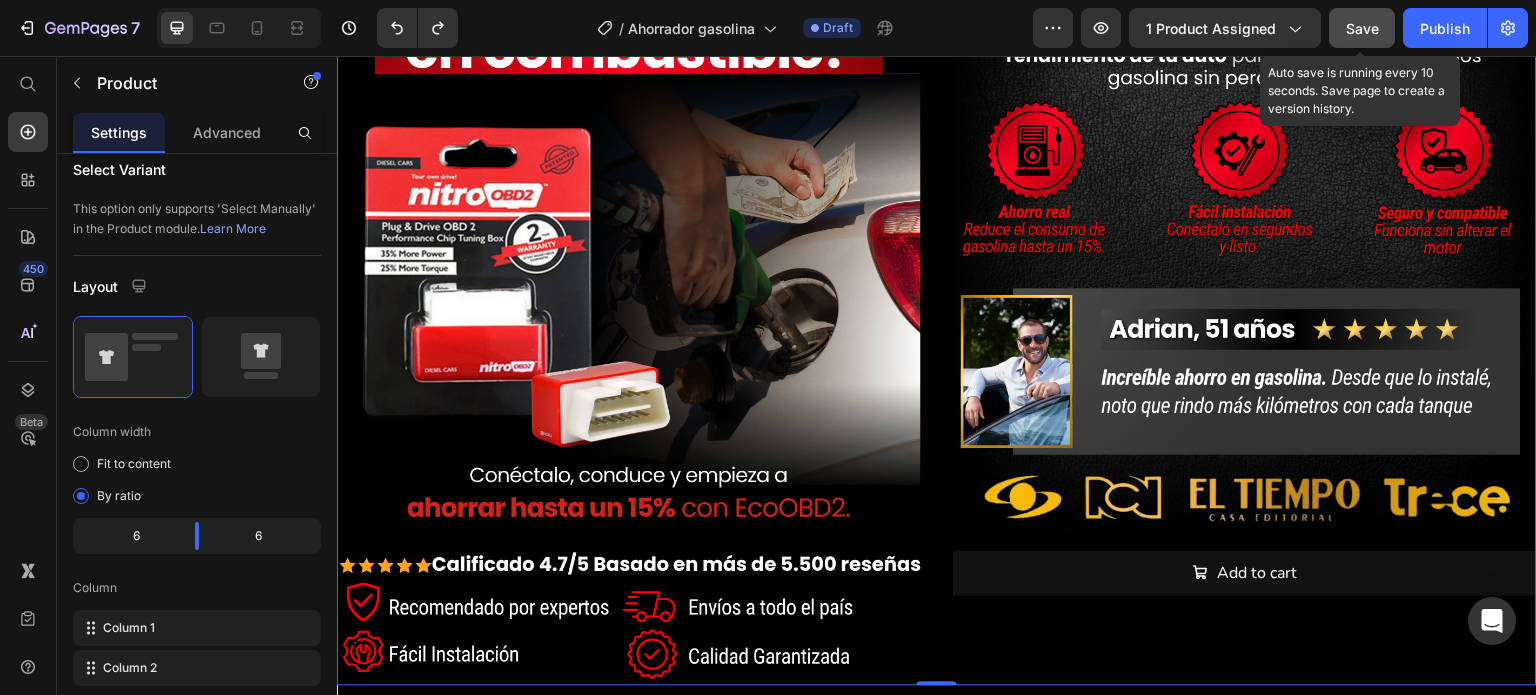 click on "Image
Add to cart Add to Cart" at bounding box center [1245, 318] 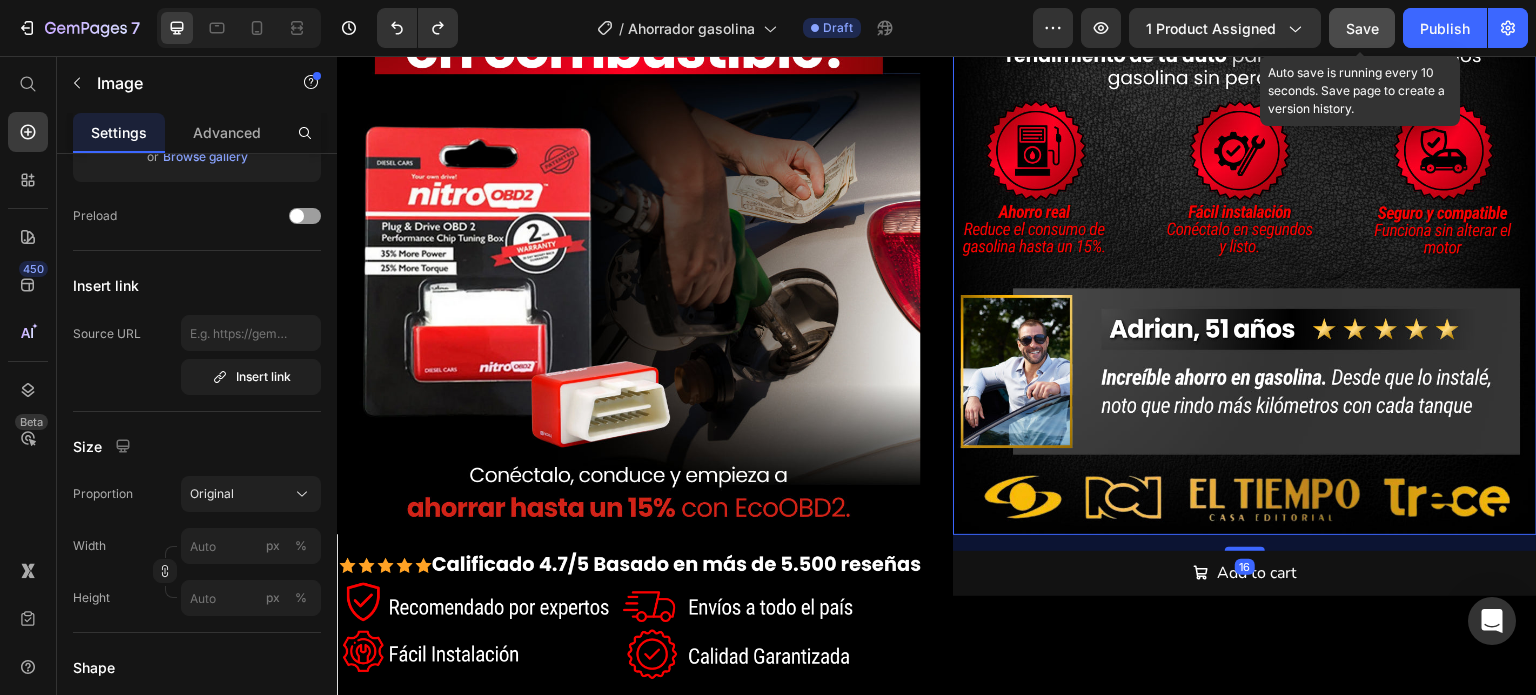 scroll, scrollTop: 0, scrollLeft: 0, axis: both 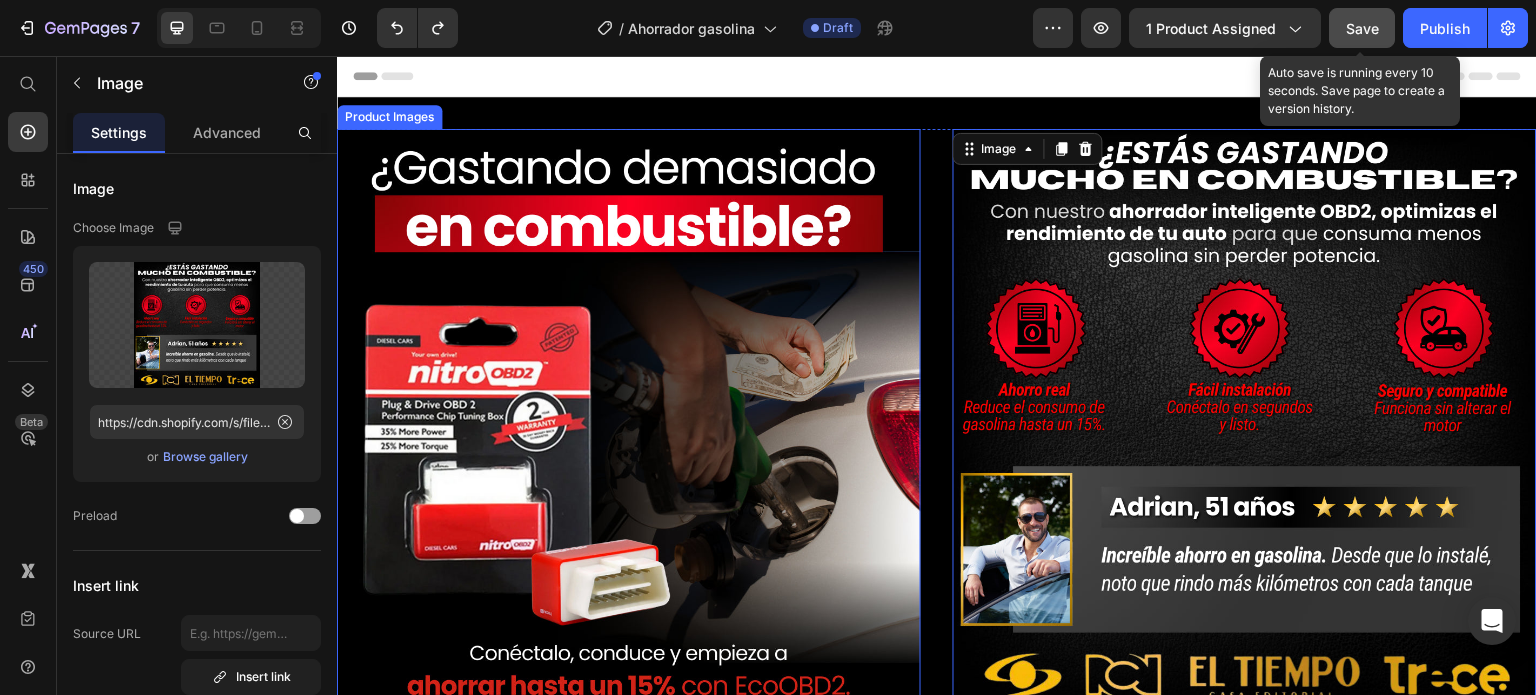click at bounding box center (629, 421) 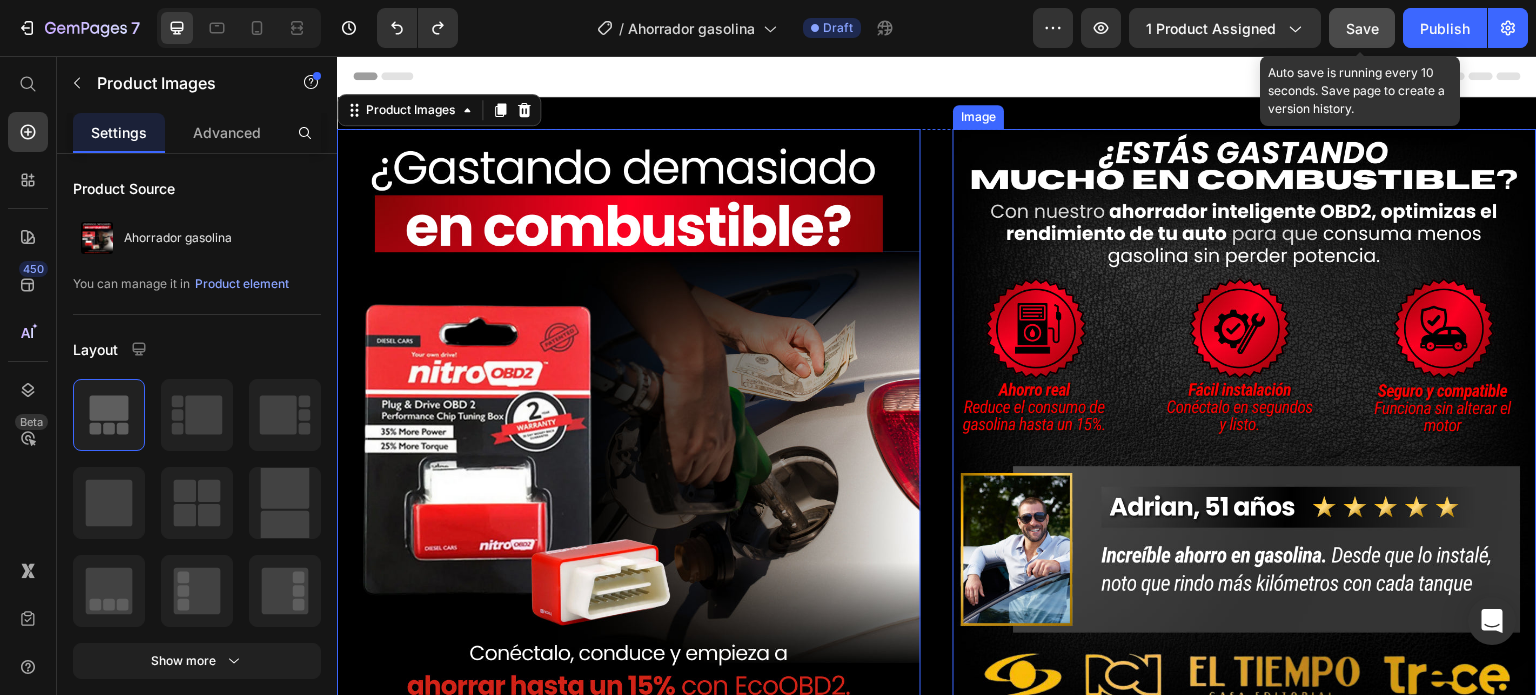 click at bounding box center [1245, 421] 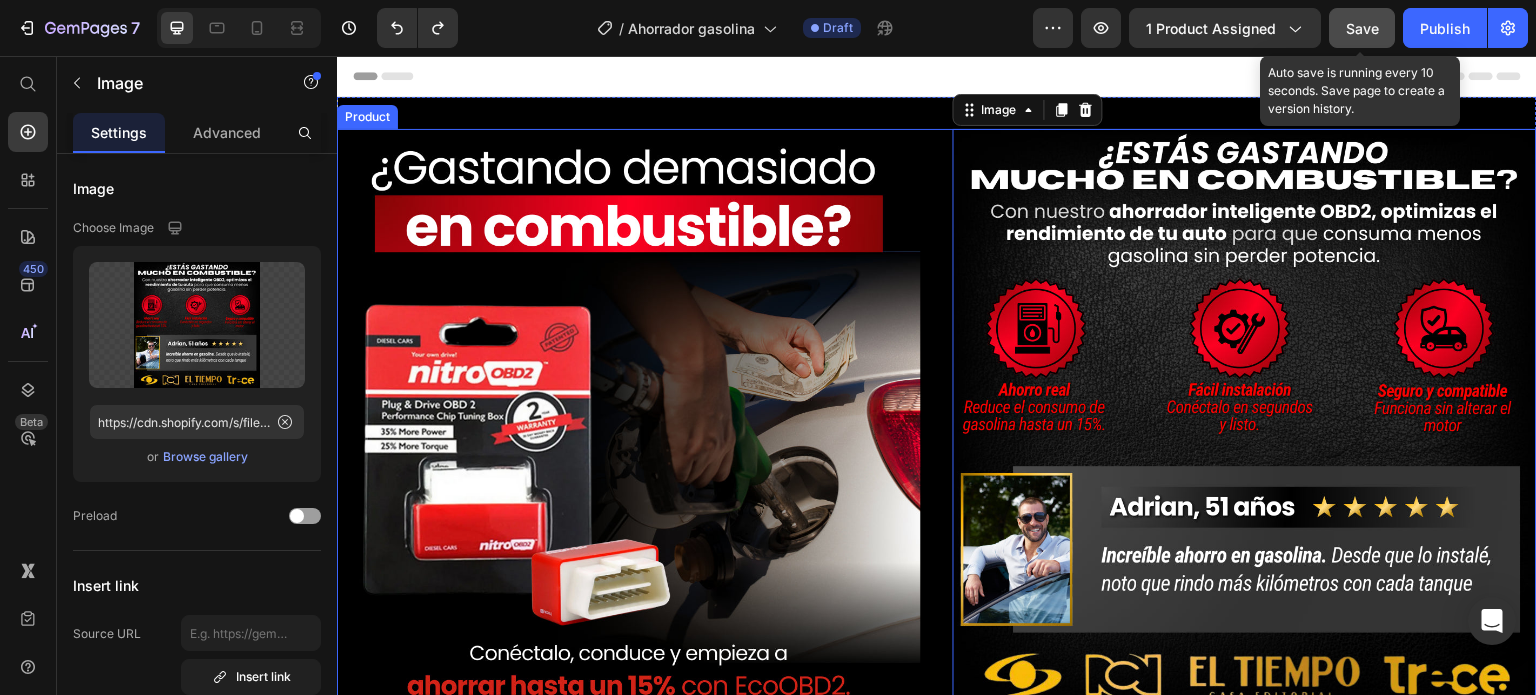 click on "Product Images Image Image   16
Add to cart Add to Cart Product" at bounding box center [937, 496] 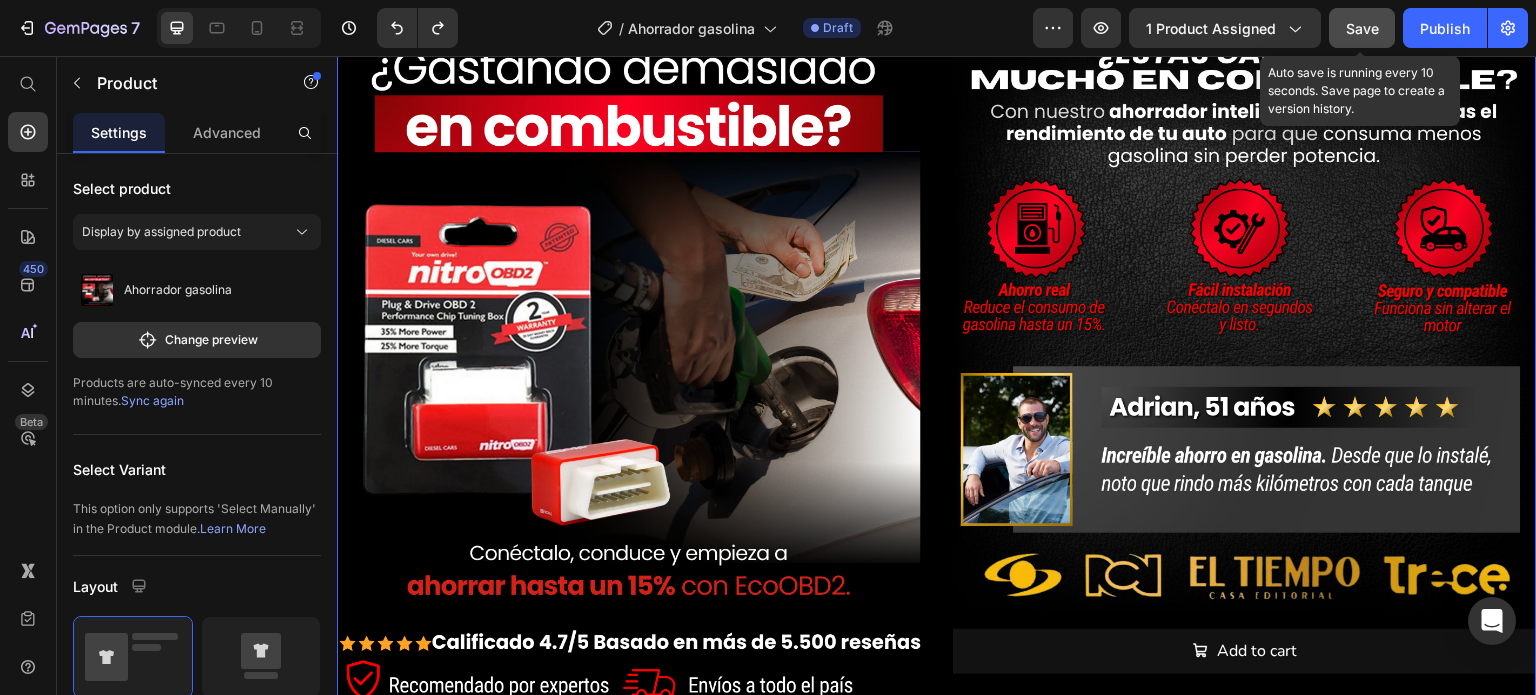 scroll, scrollTop: 200, scrollLeft: 0, axis: vertical 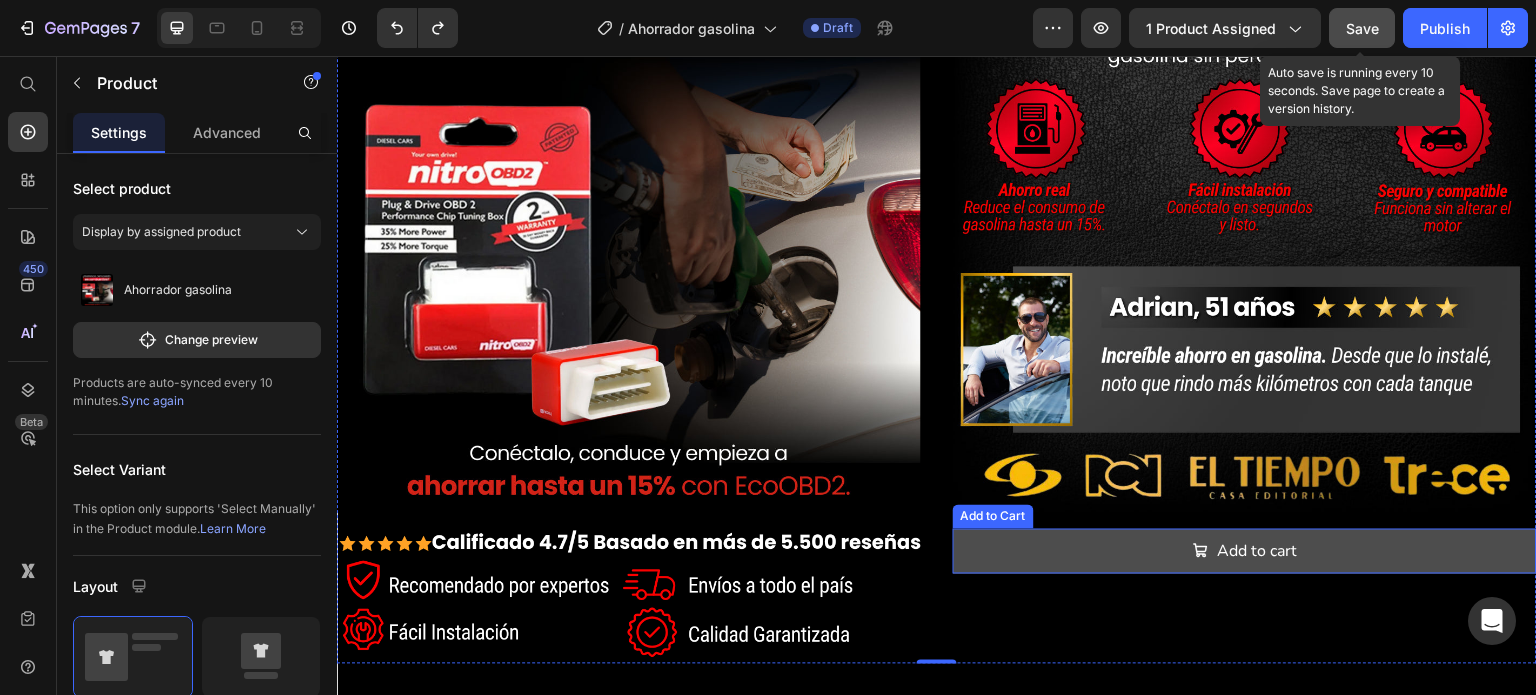 click on "Add to cart" at bounding box center (1245, 551) 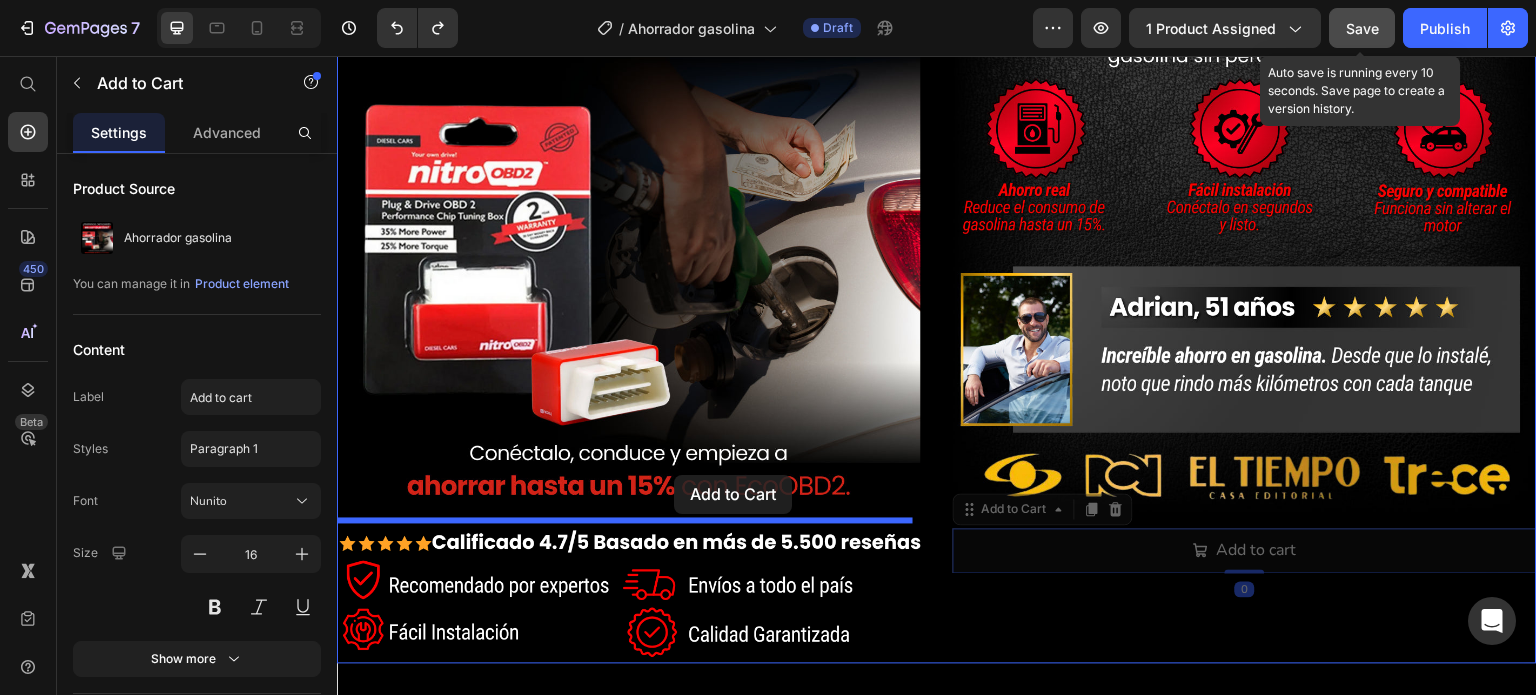 drag, startPoint x: 965, startPoint y: 501, endPoint x: 674, endPoint y: 475, distance: 292.1592 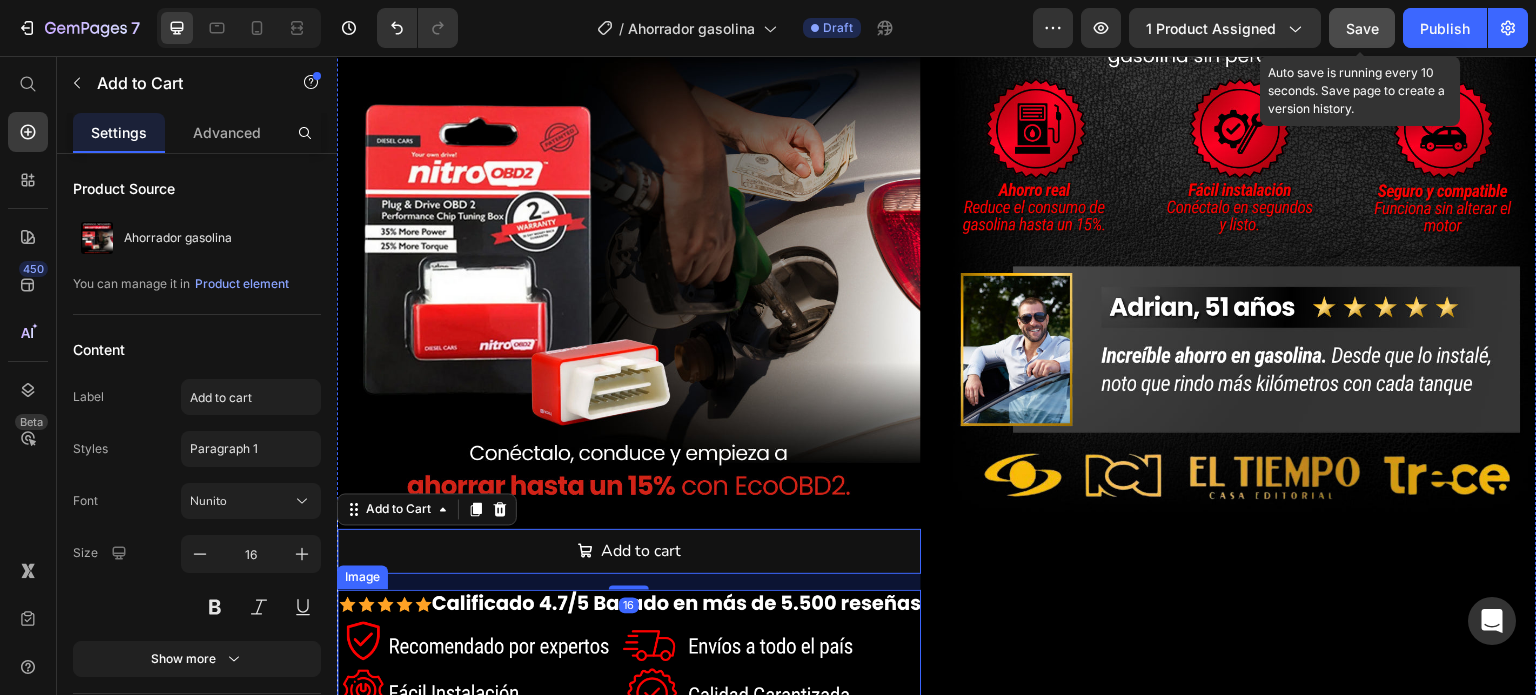click at bounding box center (629, 657) 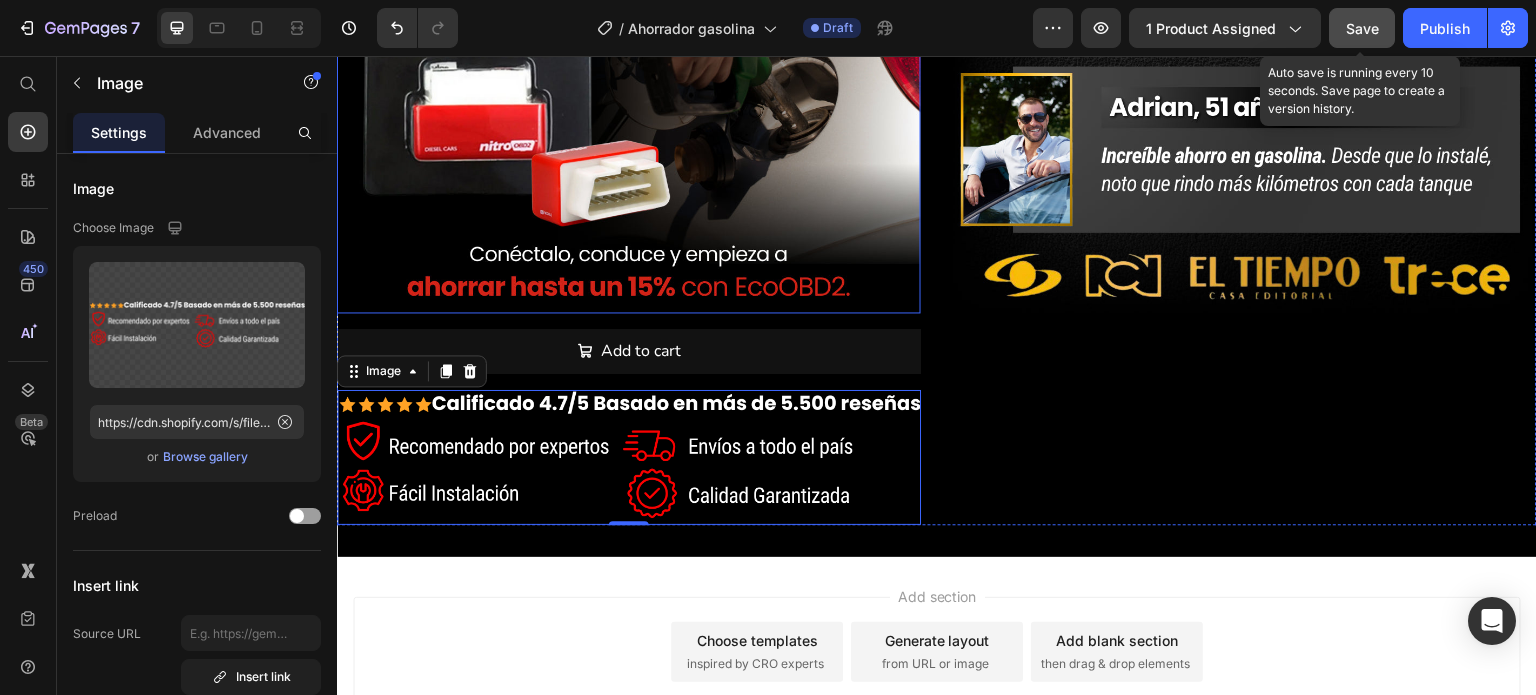 scroll, scrollTop: 500, scrollLeft: 0, axis: vertical 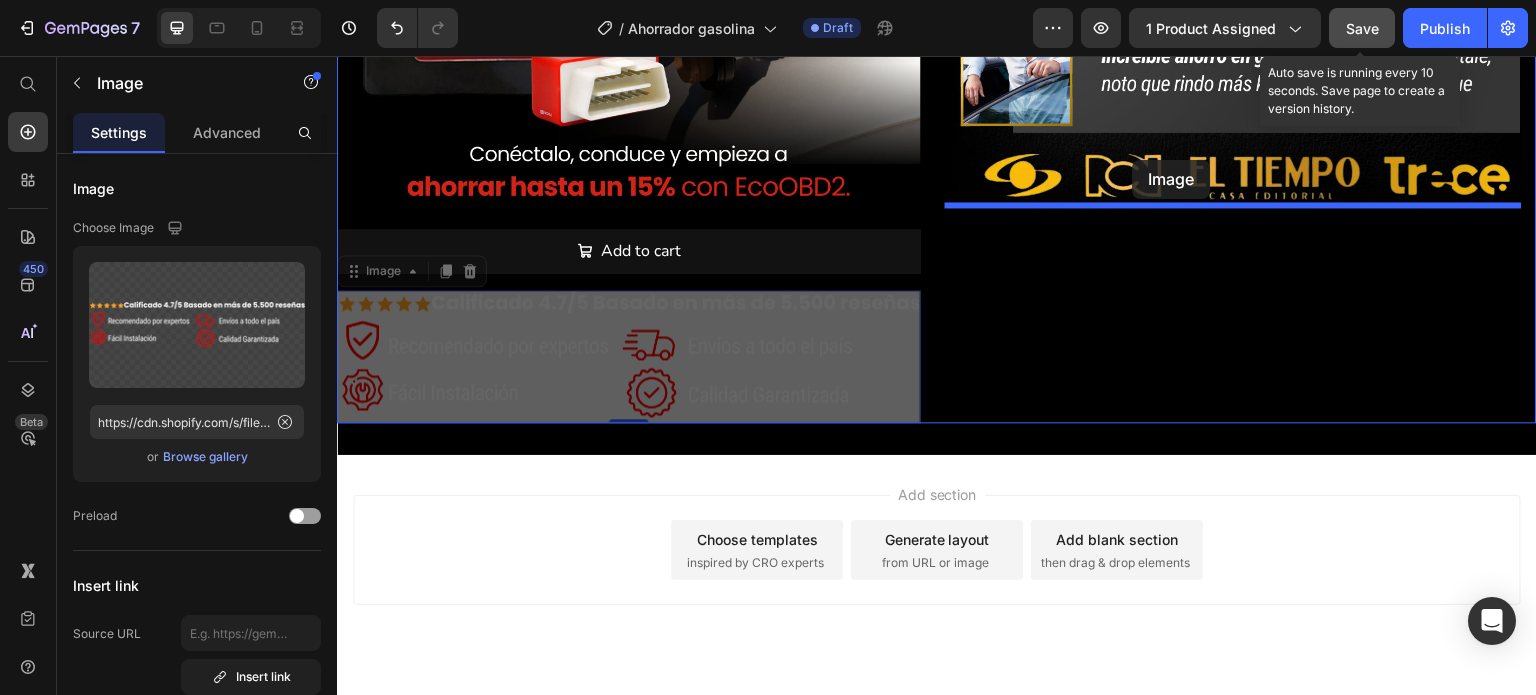 drag, startPoint x: 352, startPoint y: 261, endPoint x: 1133, endPoint y: 160, distance: 787.50366 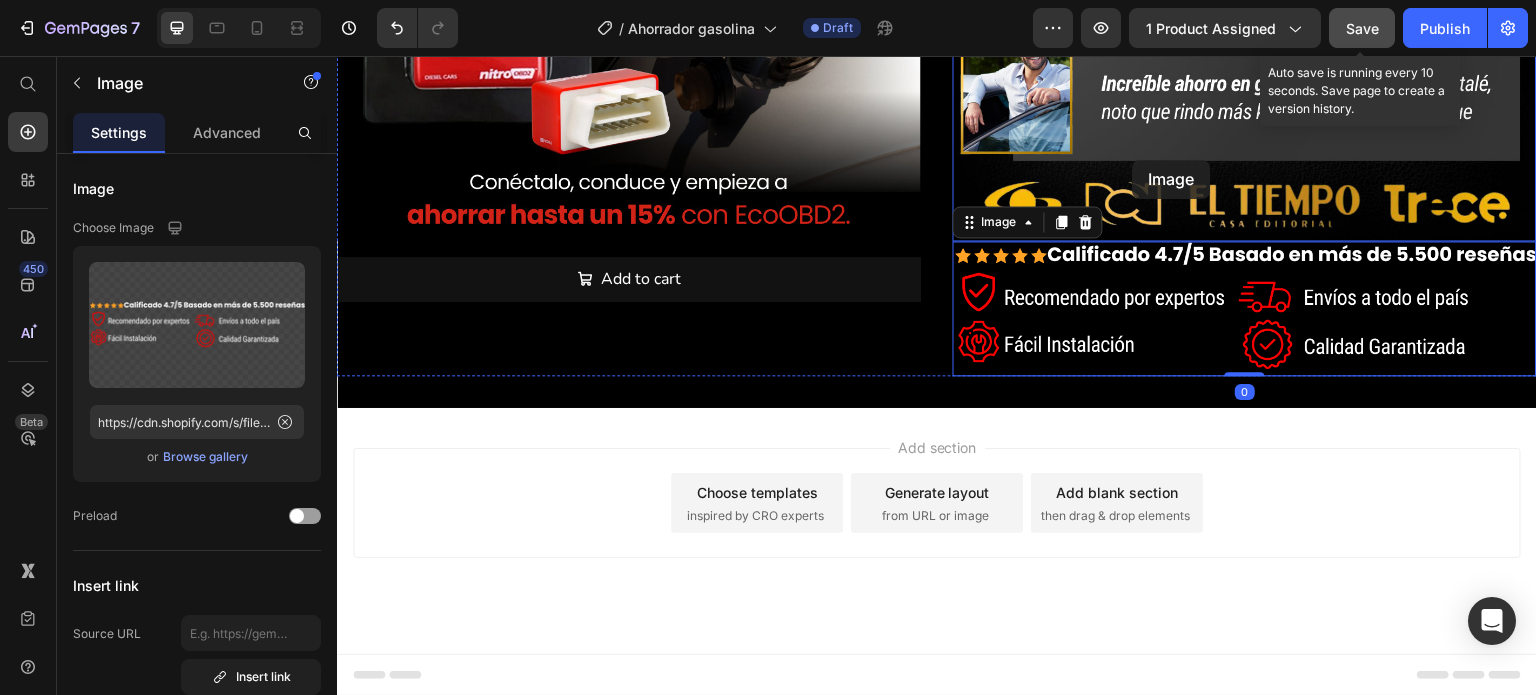 scroll, scrollTop: 462, scrollLeft: 0, axis: vertical 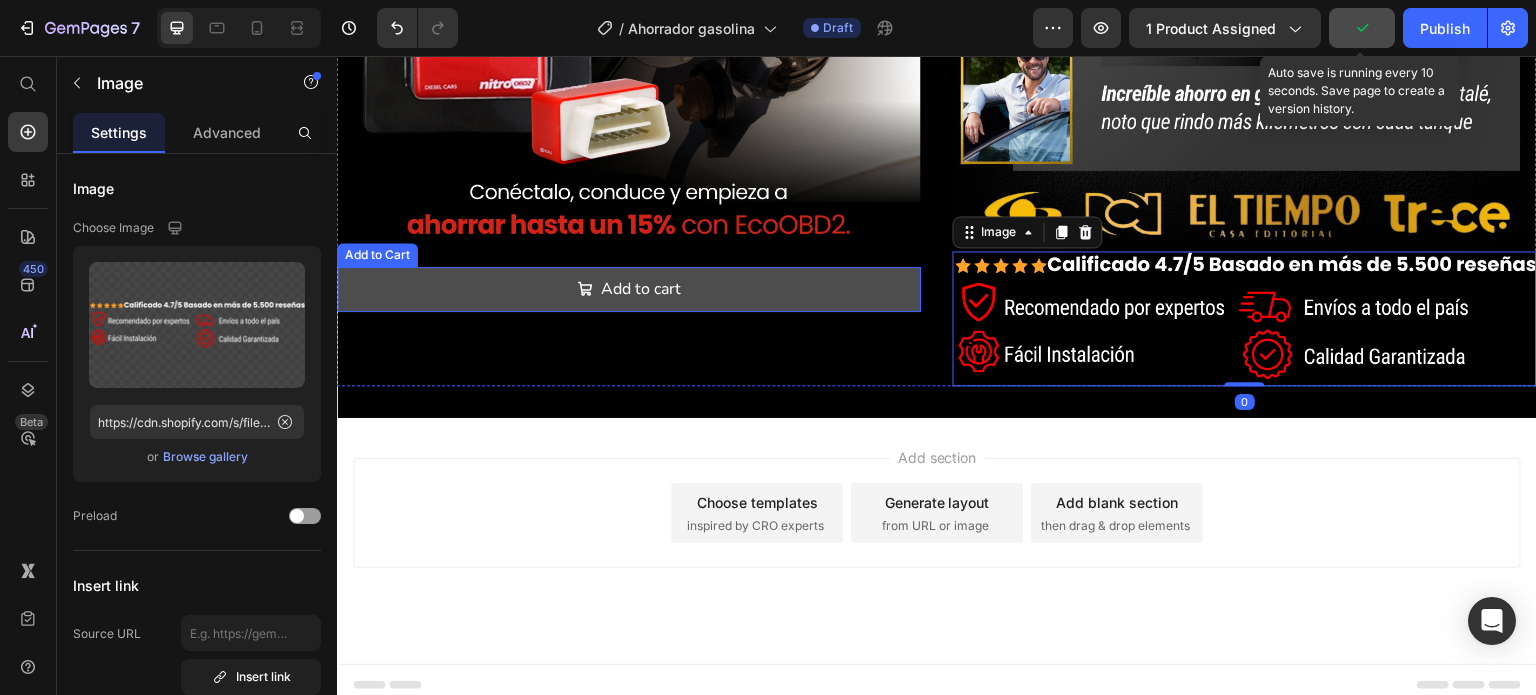 click on "Add to cart" at bounding box center [629, 289] 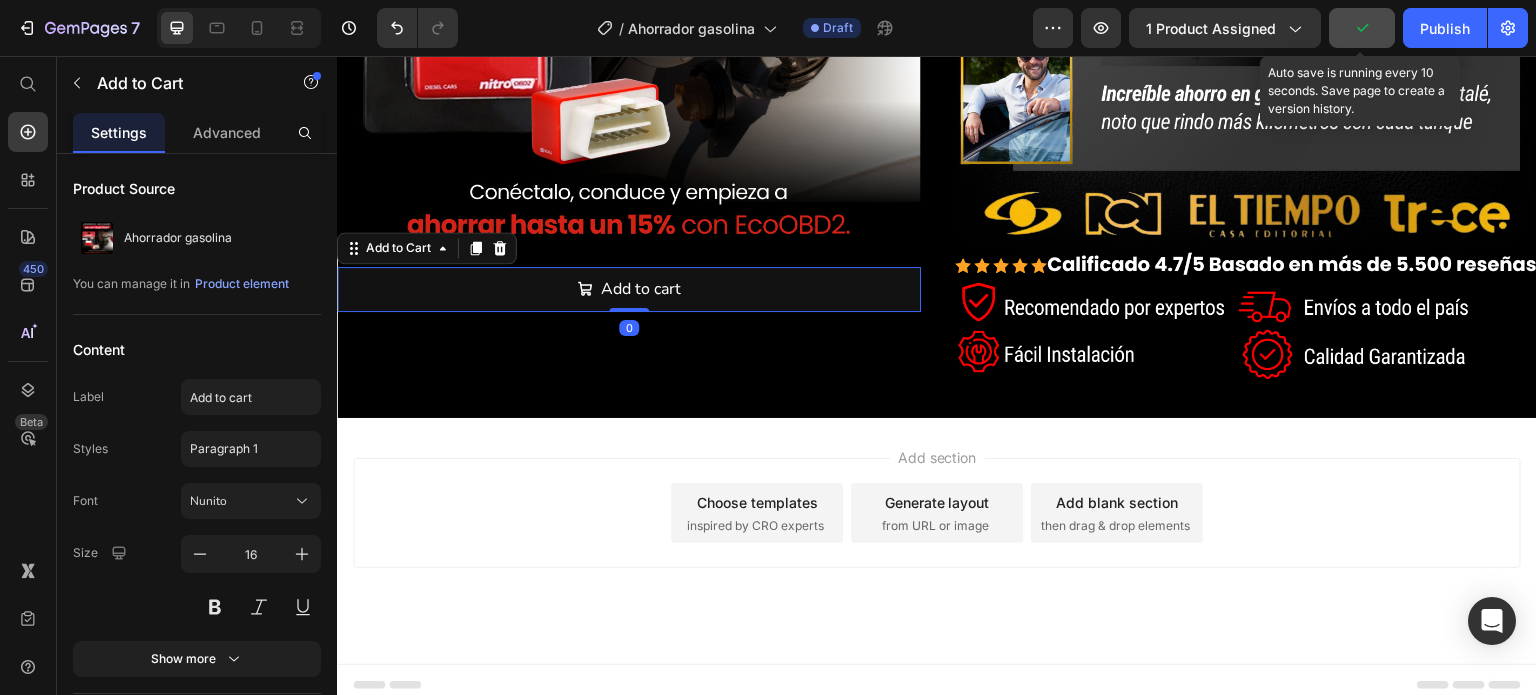 click 